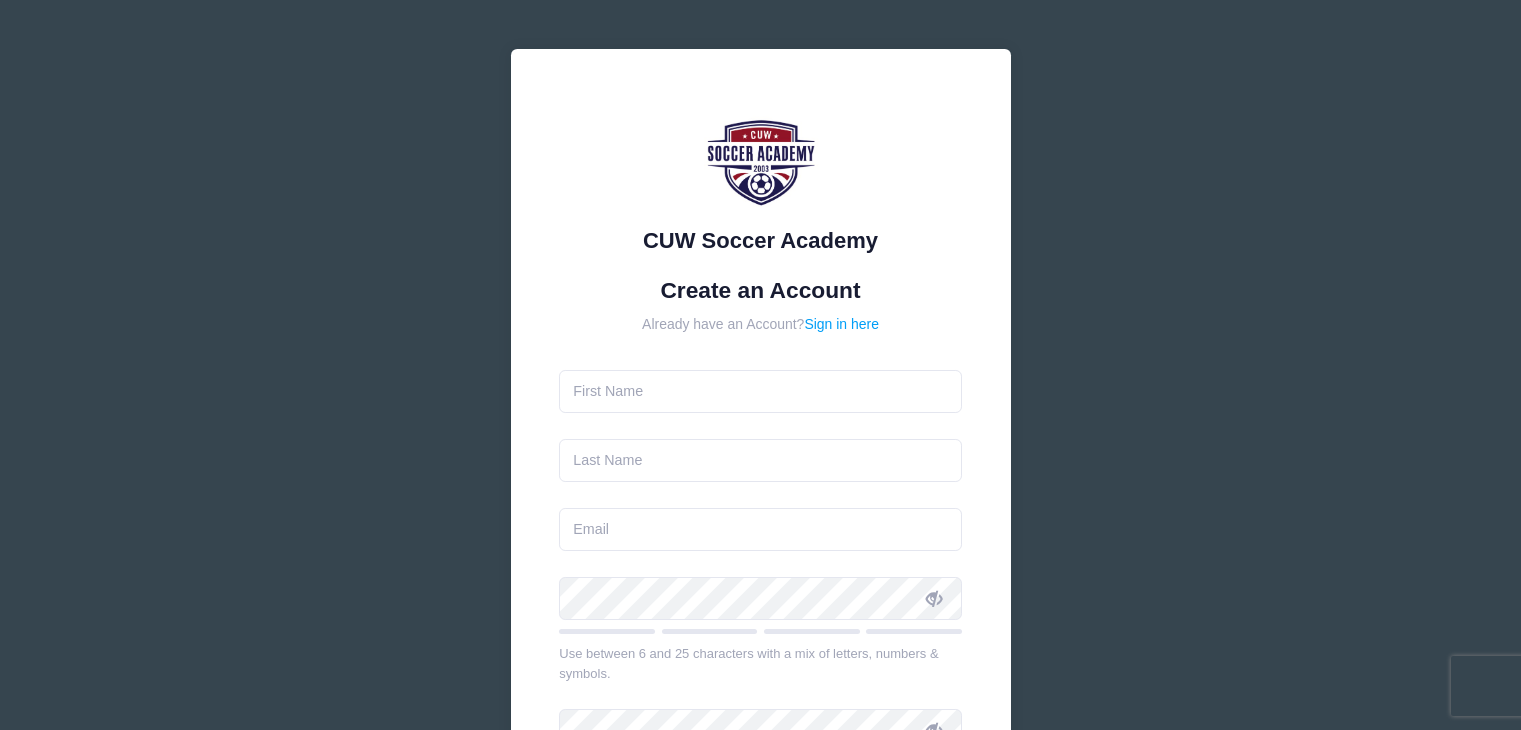 scroll, scrollTop: 0, scrollLeft: 0, axis: both 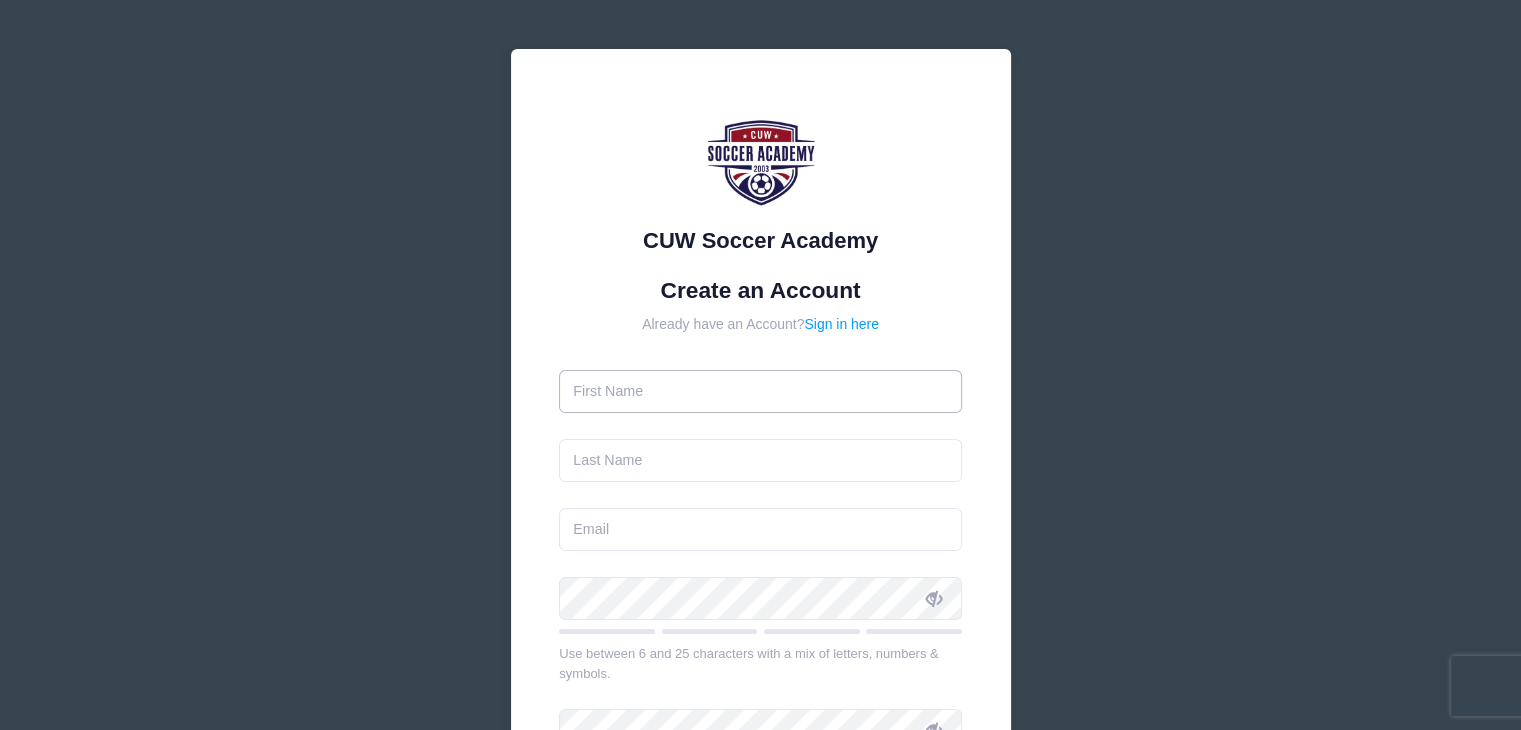 drag, startPoint x: 0, startPoint y: 0, endPoint x: 729, endPoint y: 386, distance: 824.88605 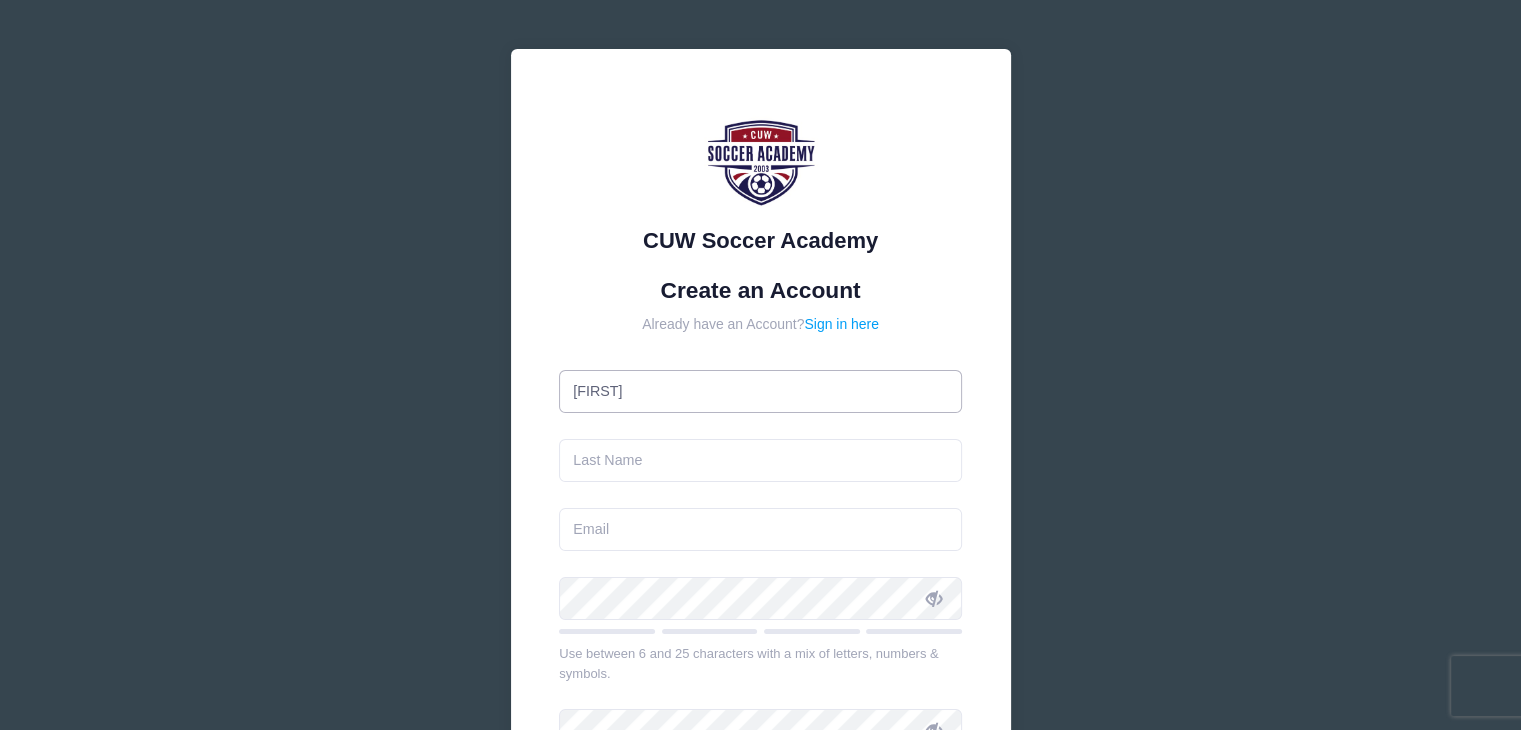type on "[LAST]" 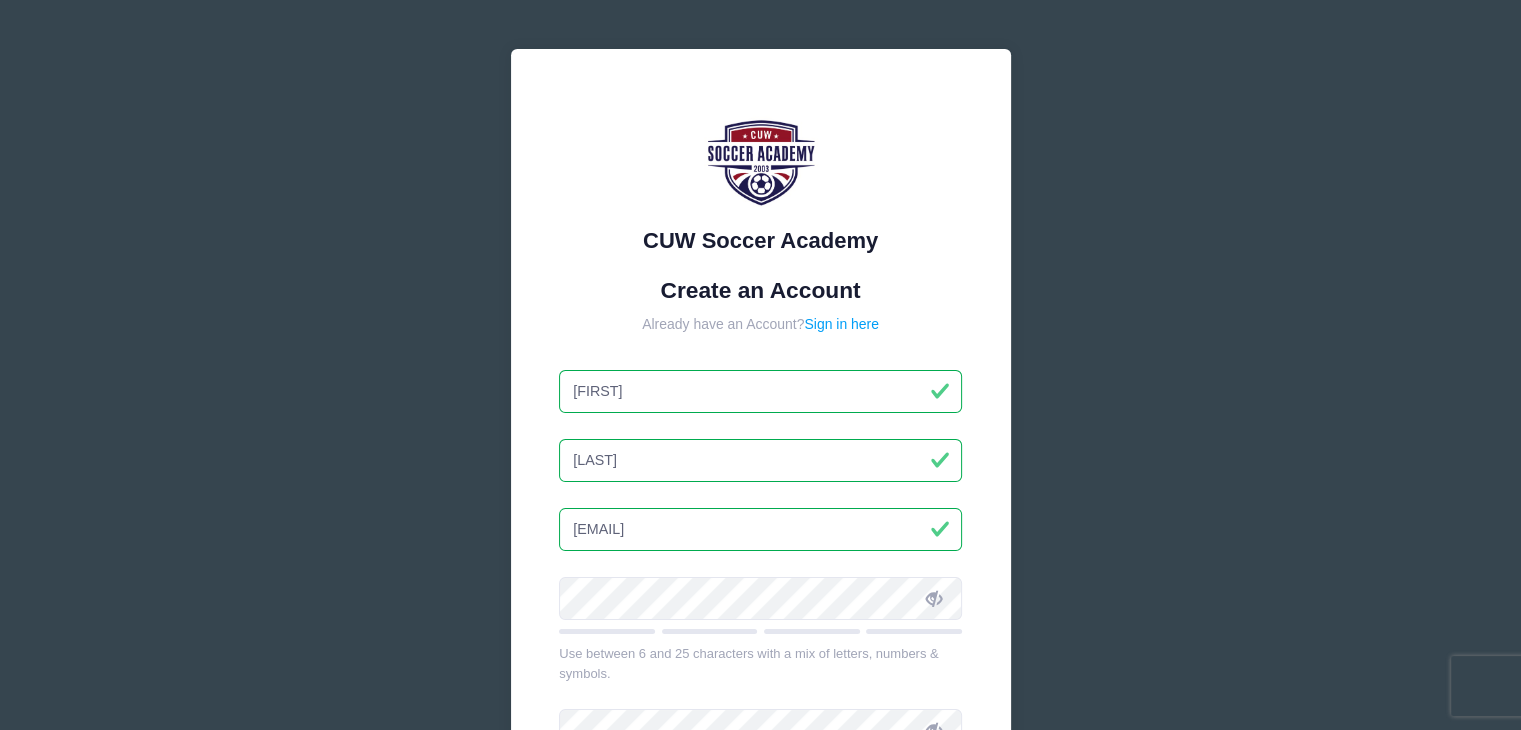 drag, startPoint x: 559, startPoint y: 521, endPoint x: 533, endPoint y: 527, distance: 26.683329 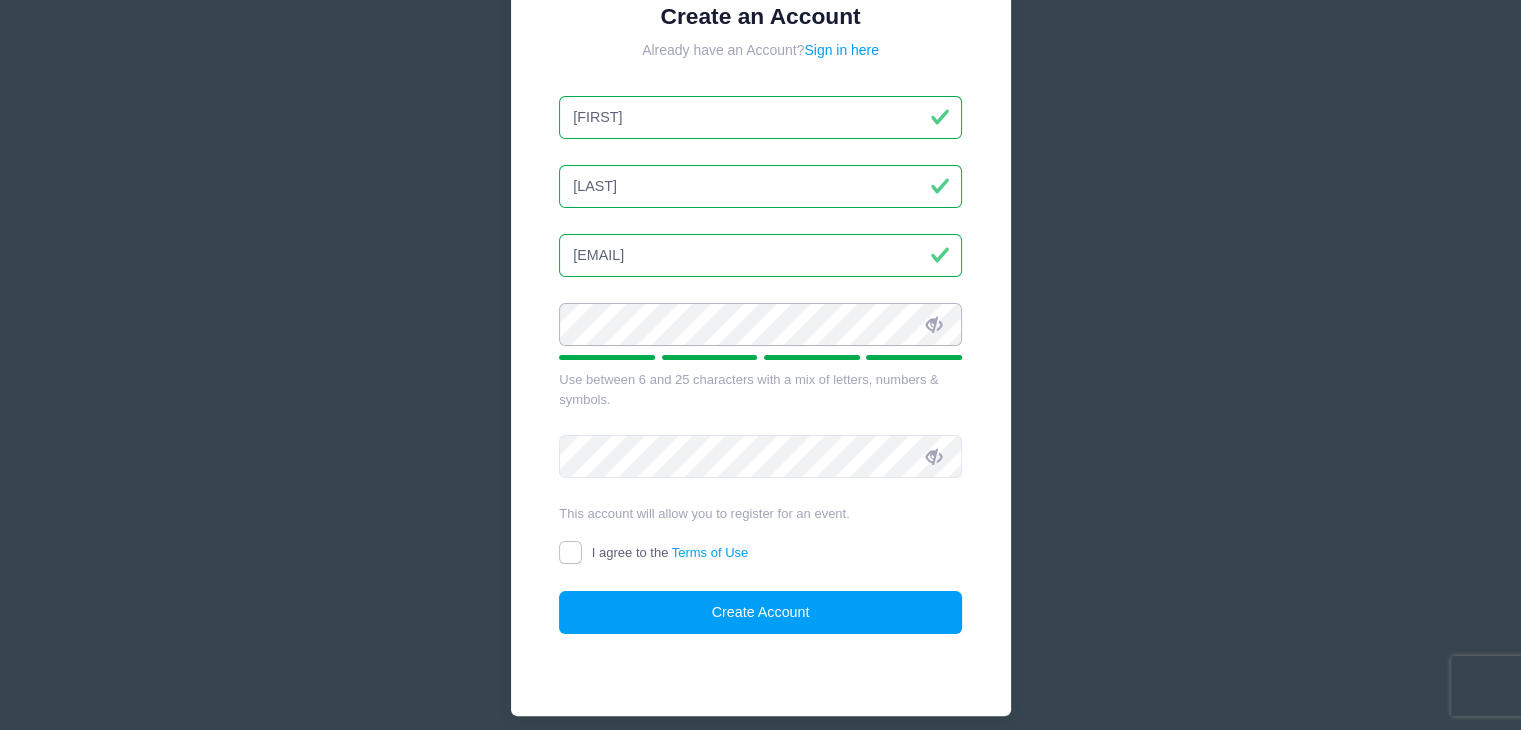 scroll, scrollTop: 356, scrollLeft: 0, axis: vertical 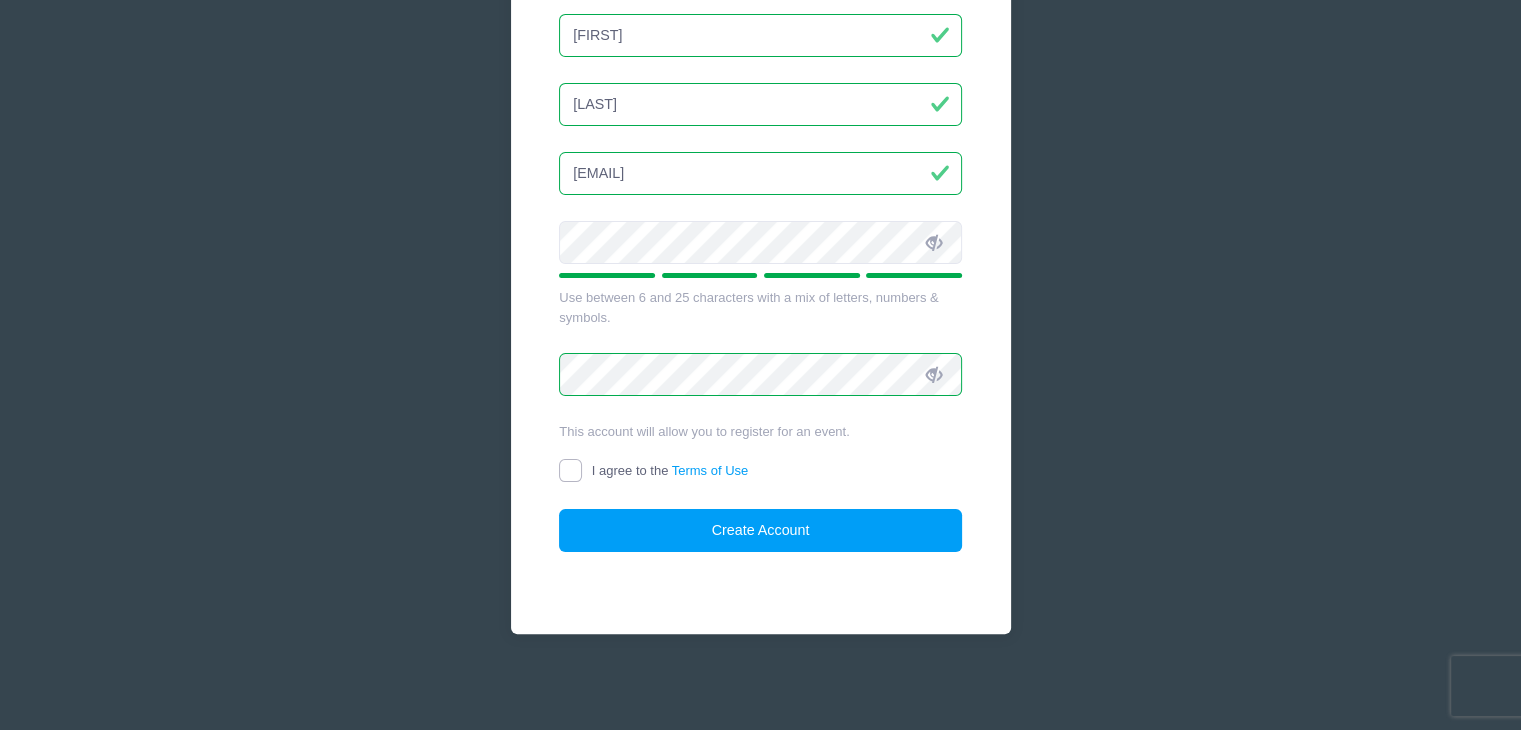 click on "I agree to the
Terms of Use" at bounding box center [570, 470] 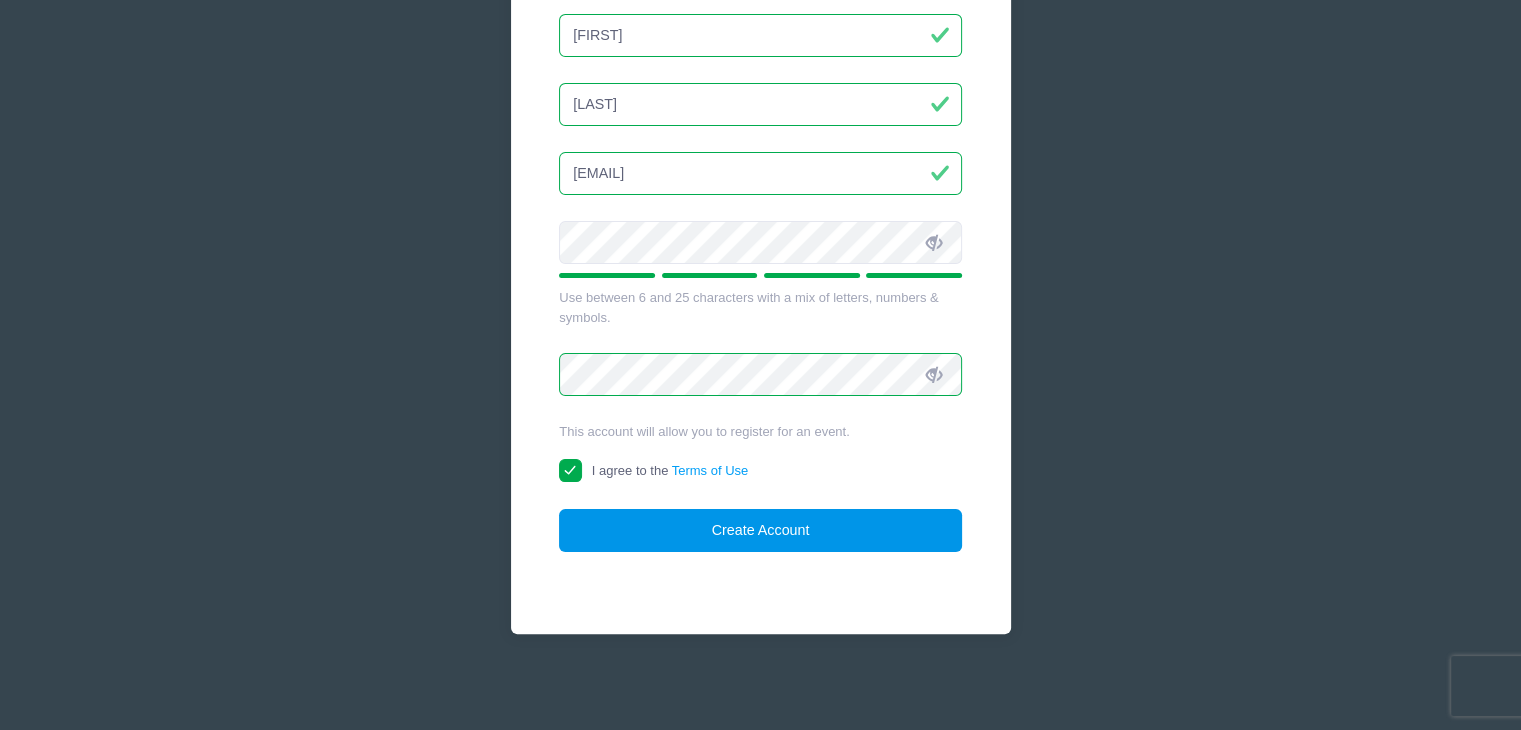 click on "Create Account" at bounding box center (760, 530) 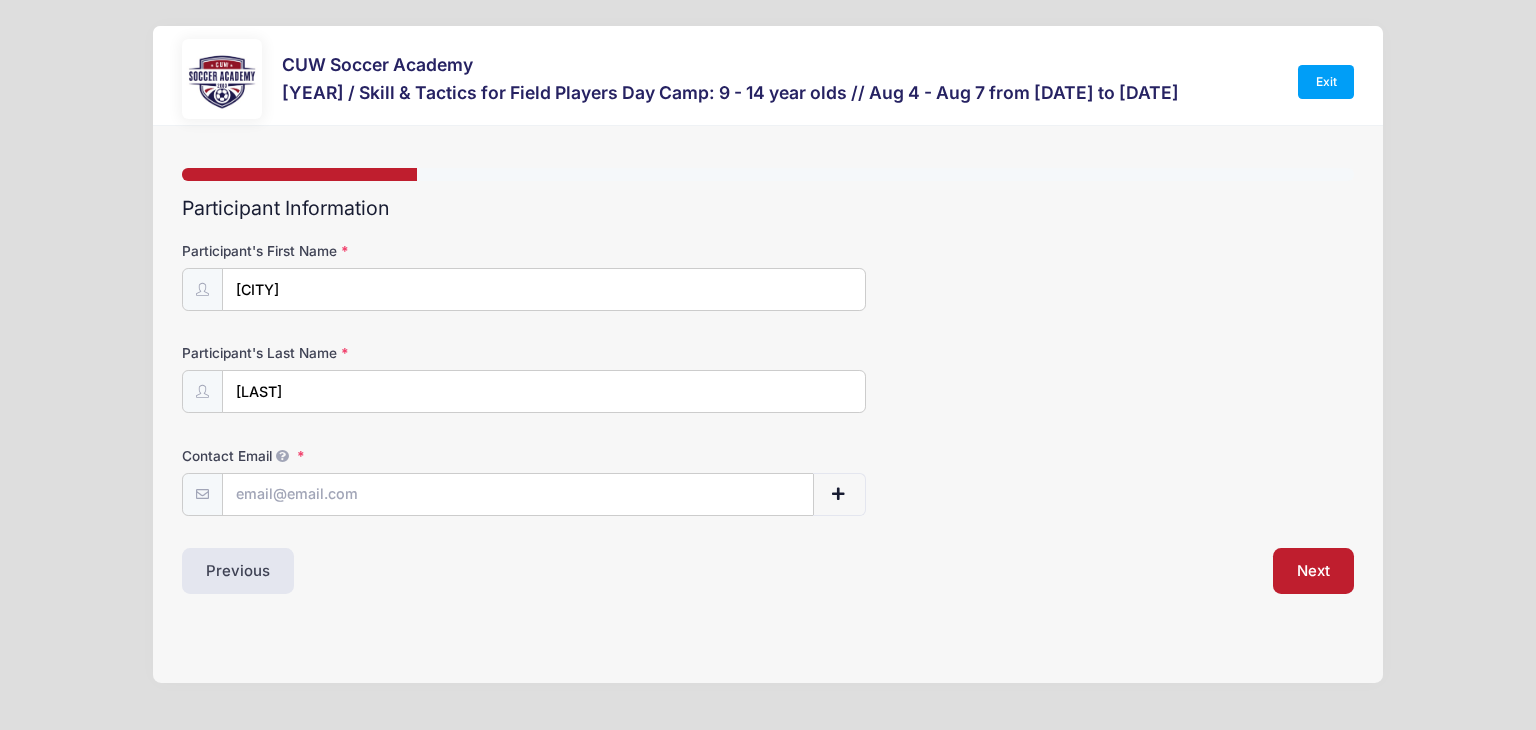 scroll, scrollTop: 0, scrollLeft: 0, axis: both 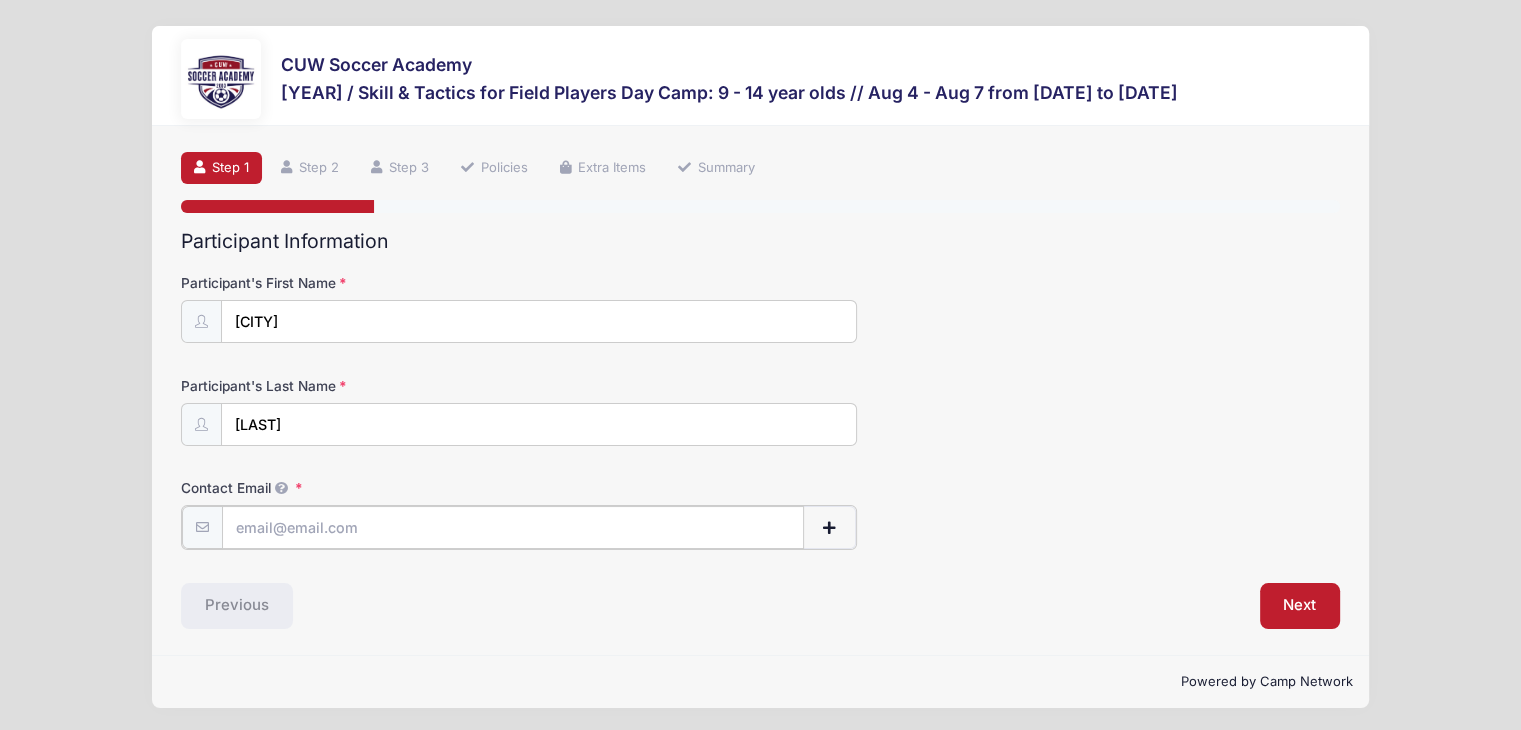 click on "Contact Email" at bounding box center (513, 527) 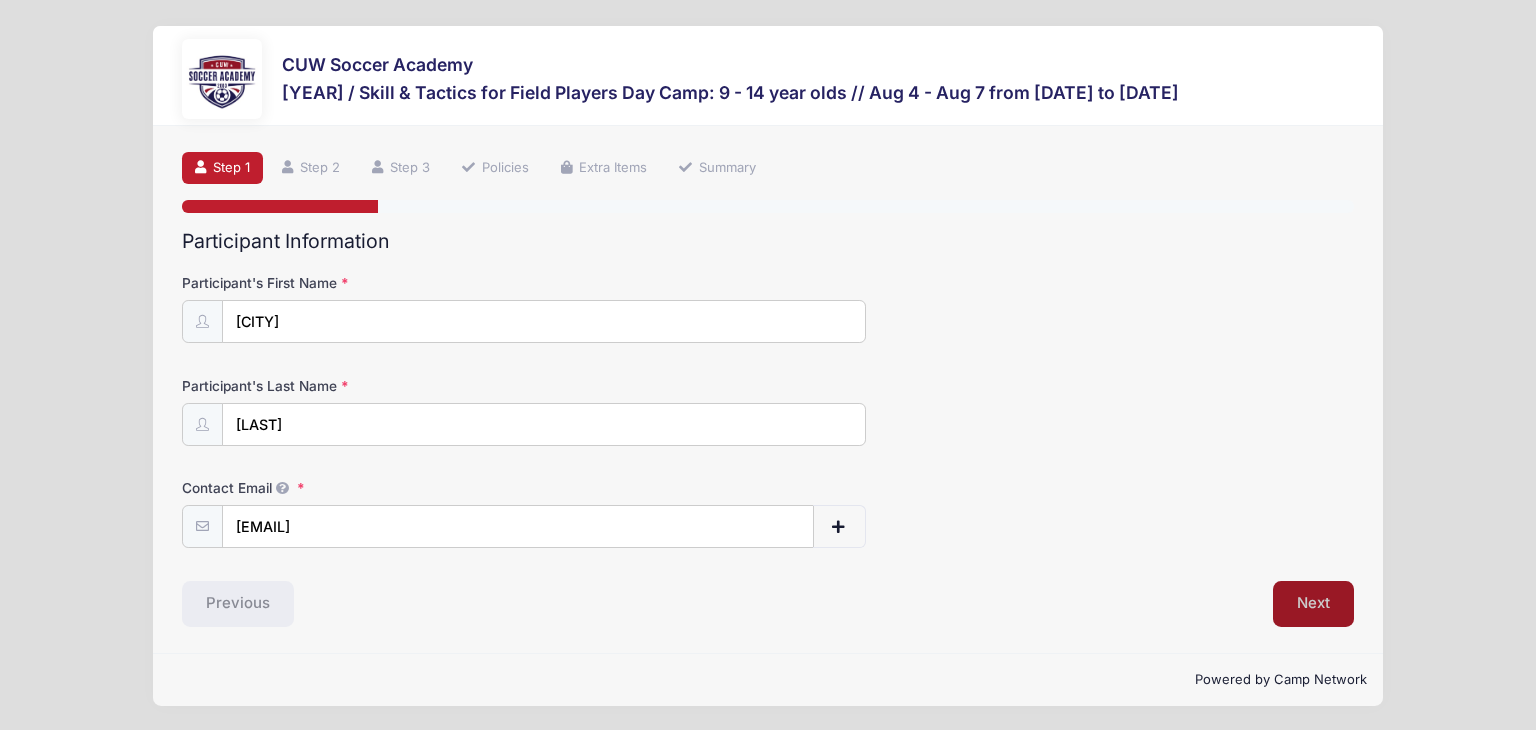 click on "Next" at bounding box center [1313, 604] 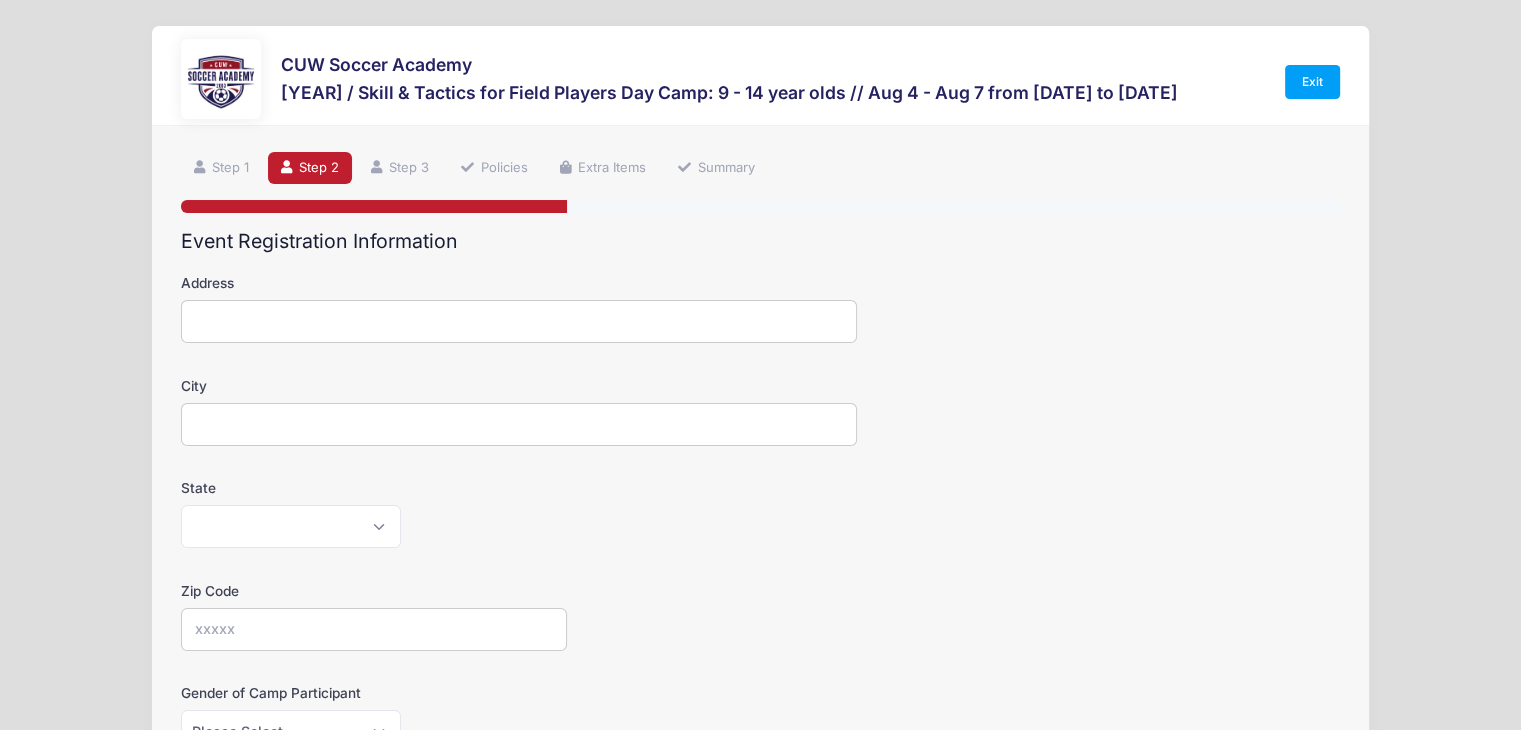click on "Address" at bounding box center [519, 321] 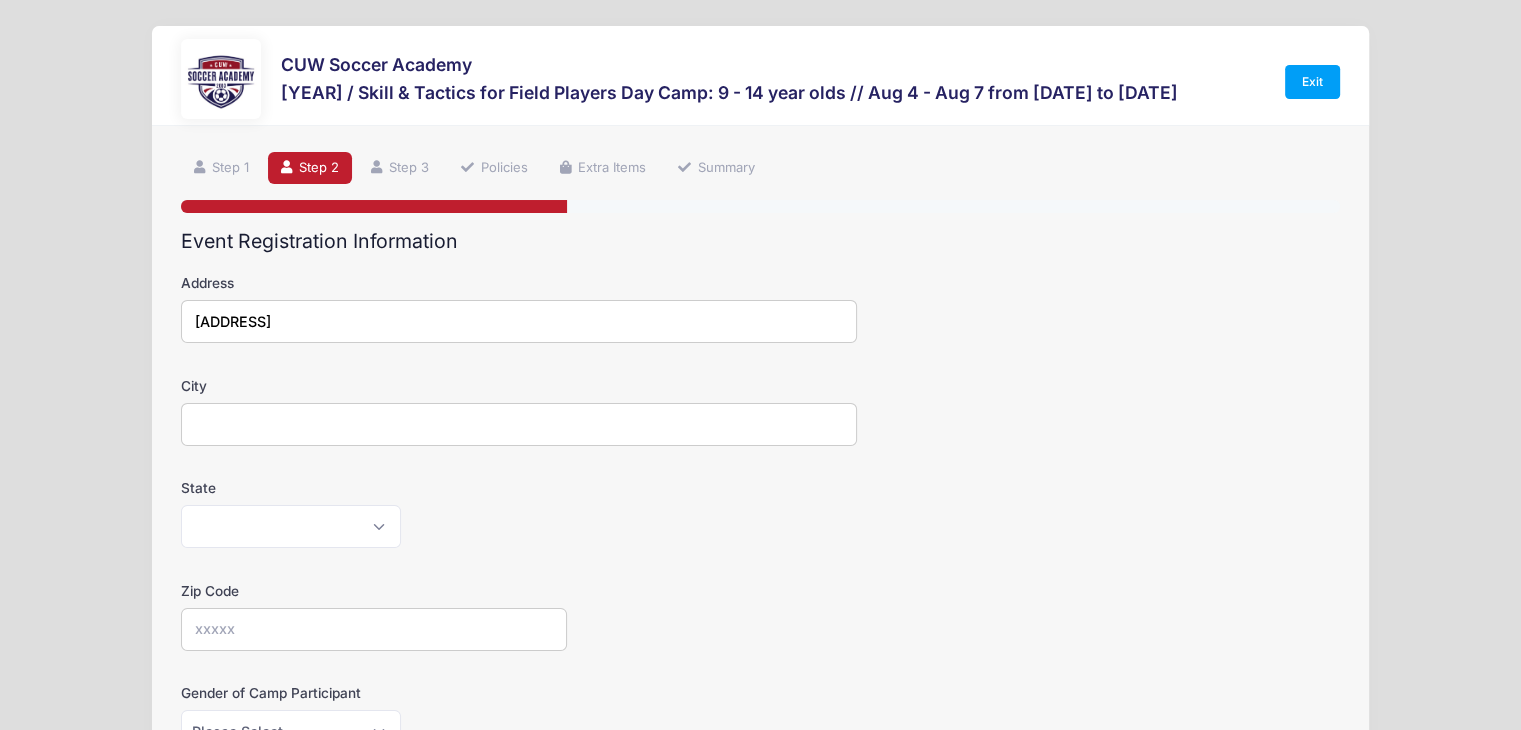 type on "New Berlin" 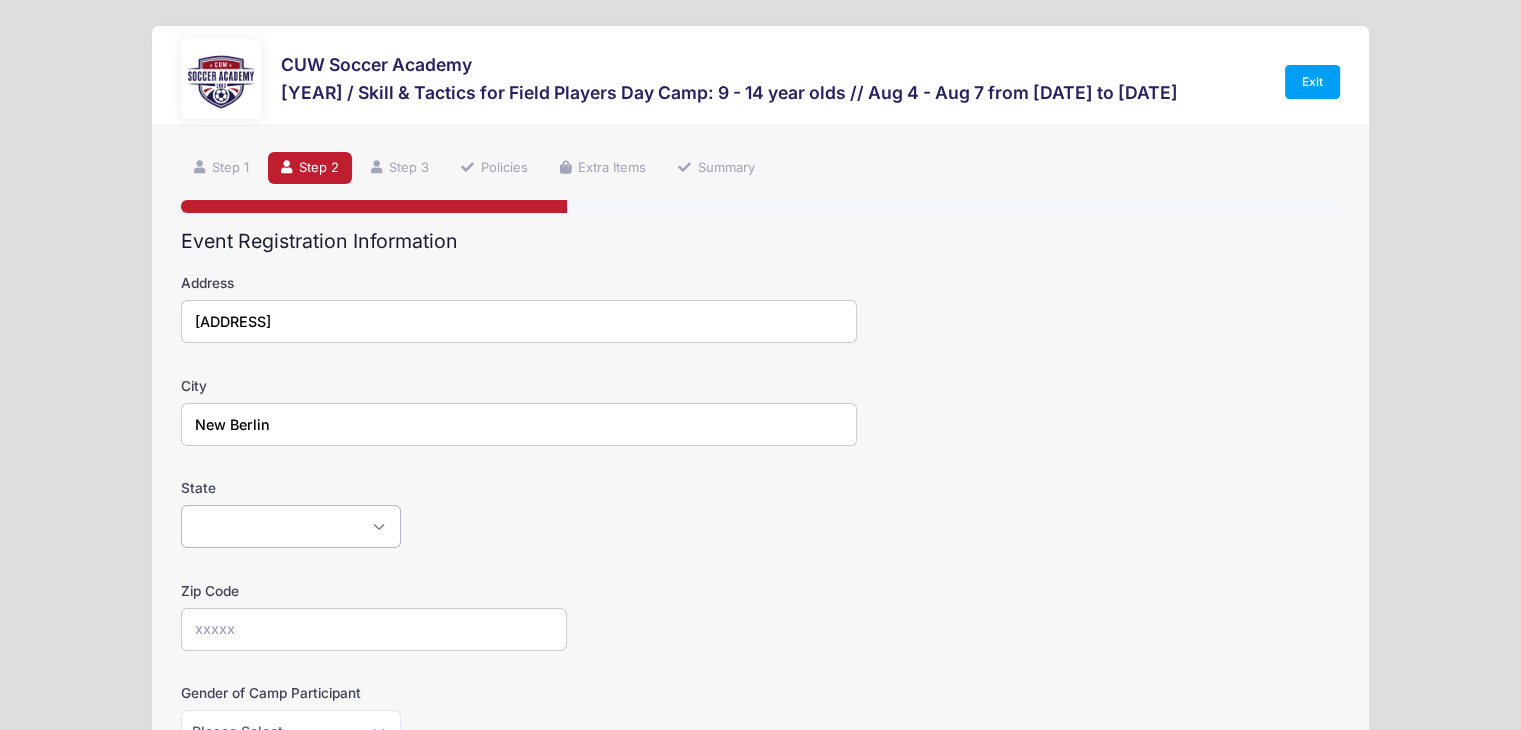 select on "[STATE_ABBR]" 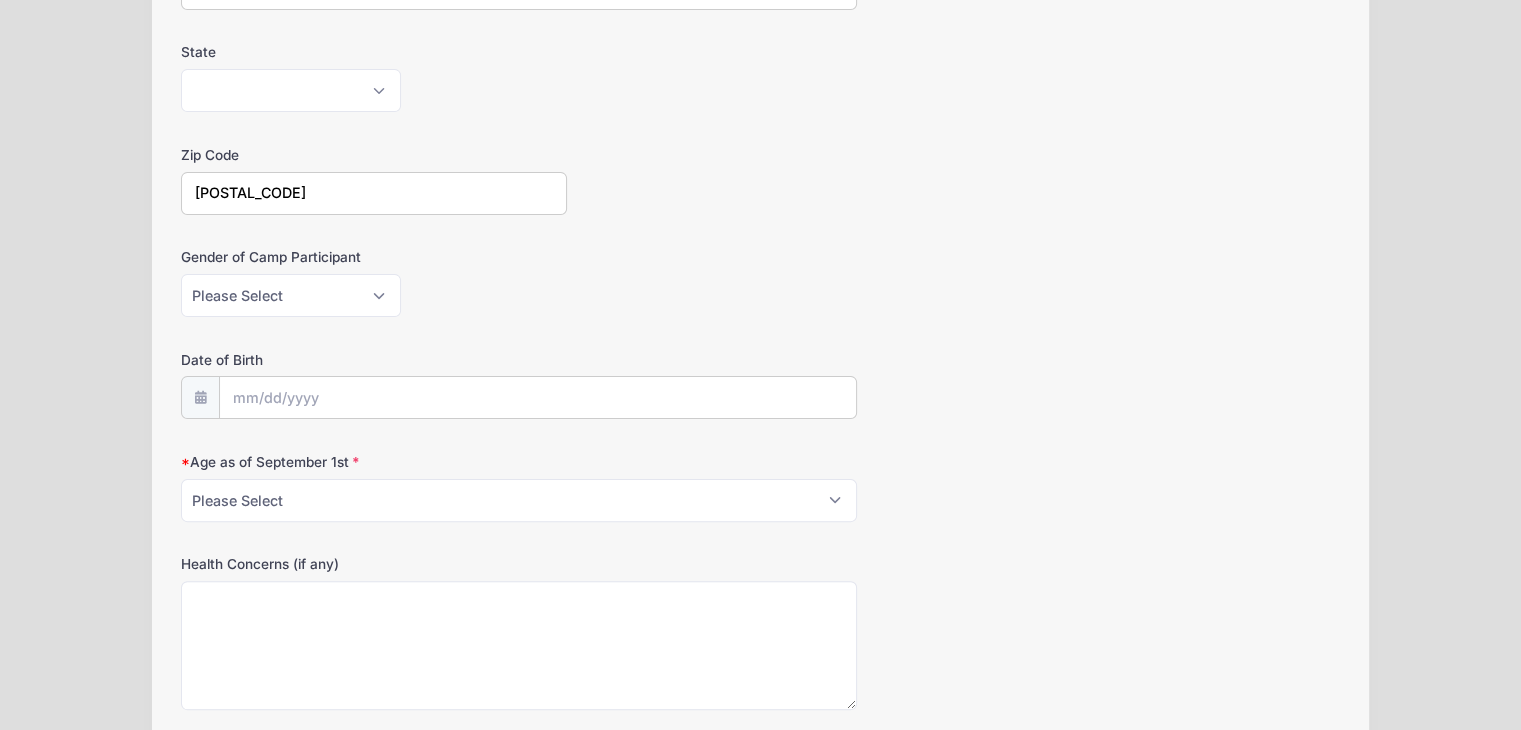 scroll, scrollTop: 436, scrollLeft: 0, axis: vertical 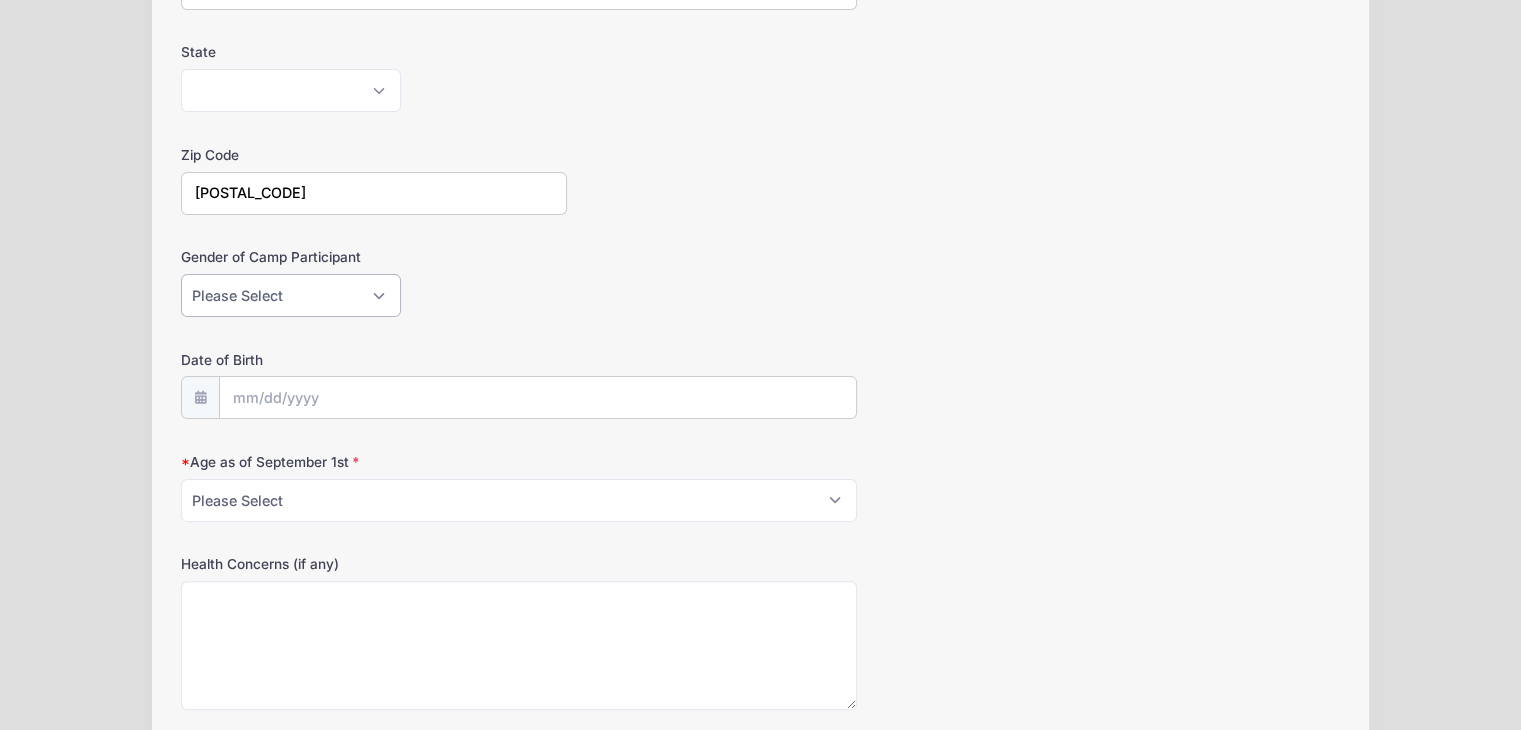 click on "Please Select [GENDER]
[GENDER]" at bounding box center (291, 295) 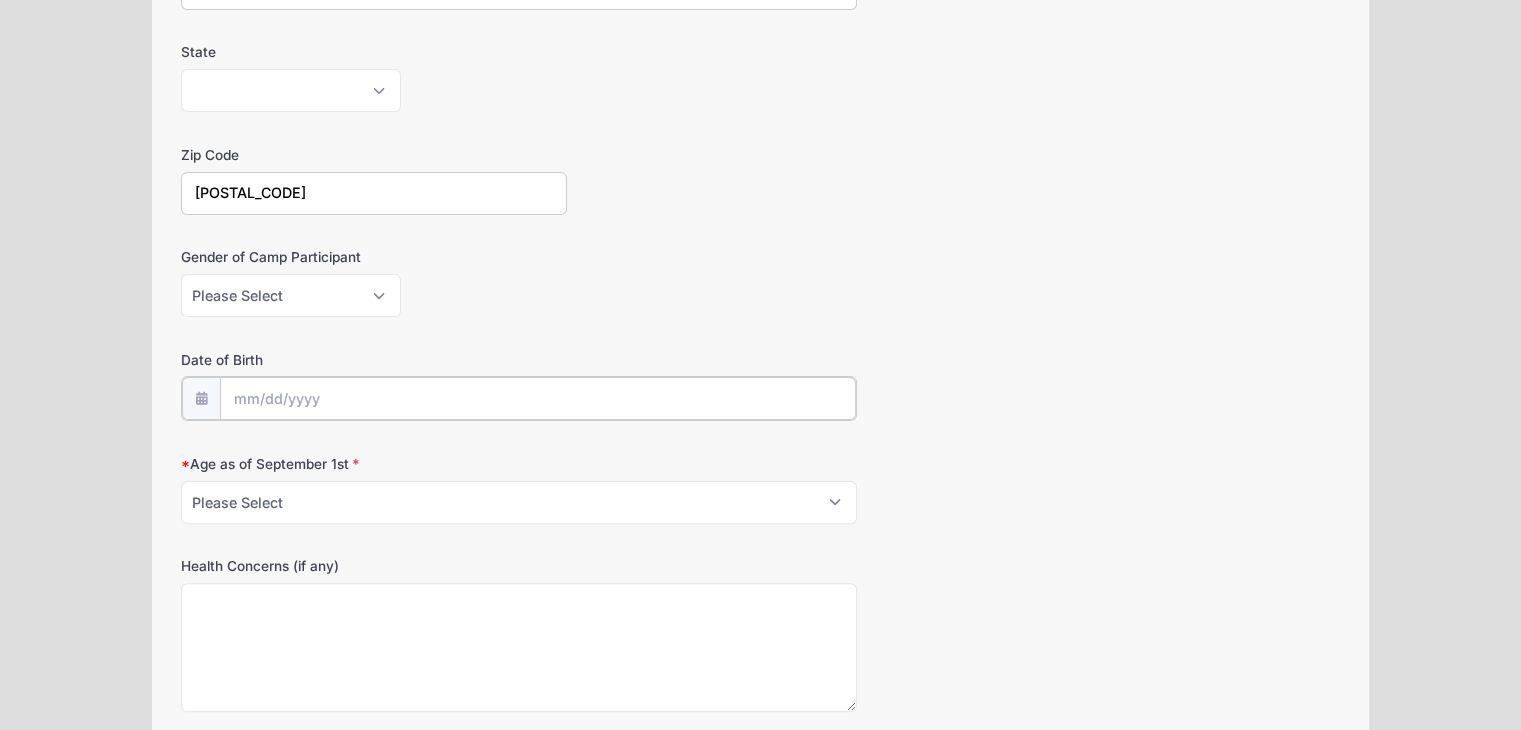 click on "Date of Birth" at bounding box center [538, 398] 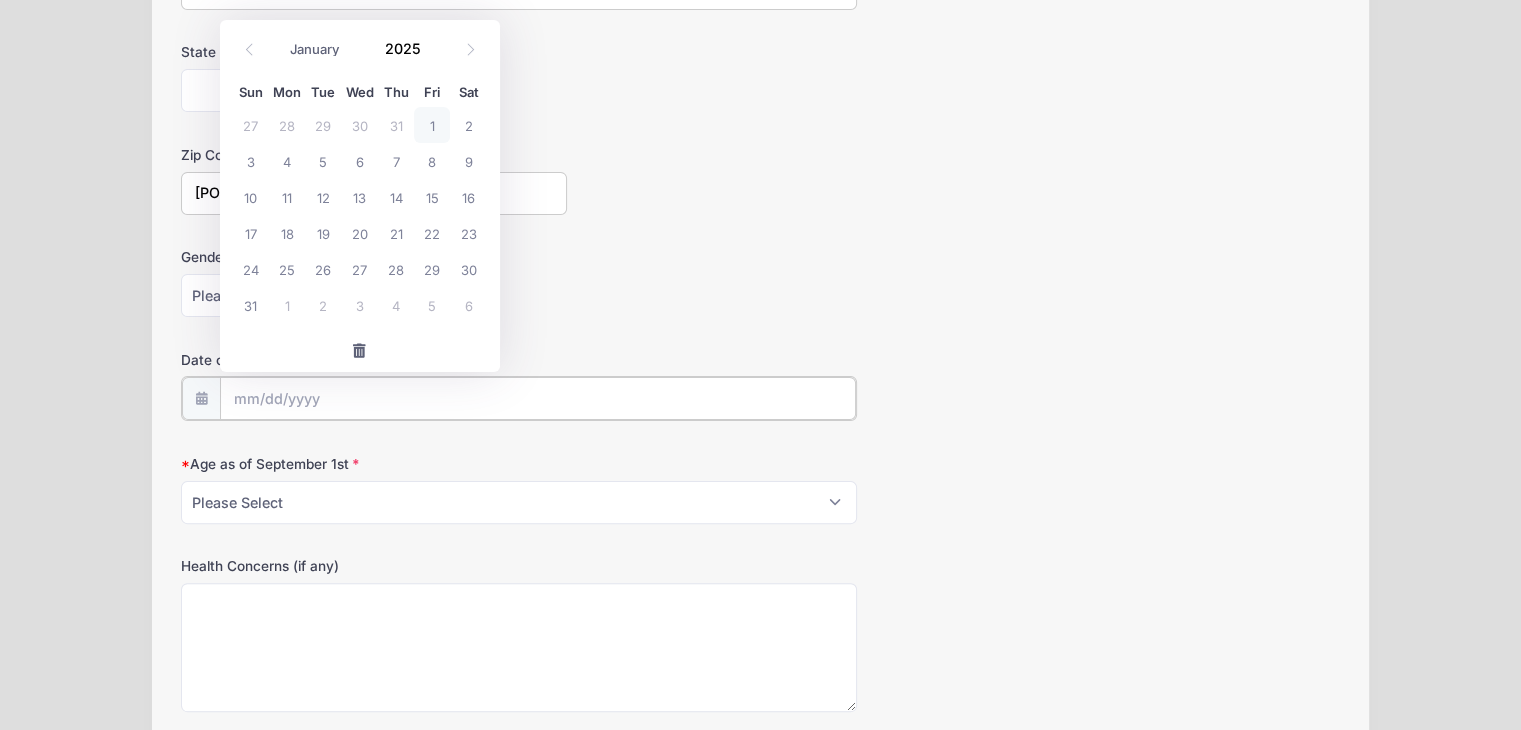 click on "Date of Birth" at bounding box center [538, 398] 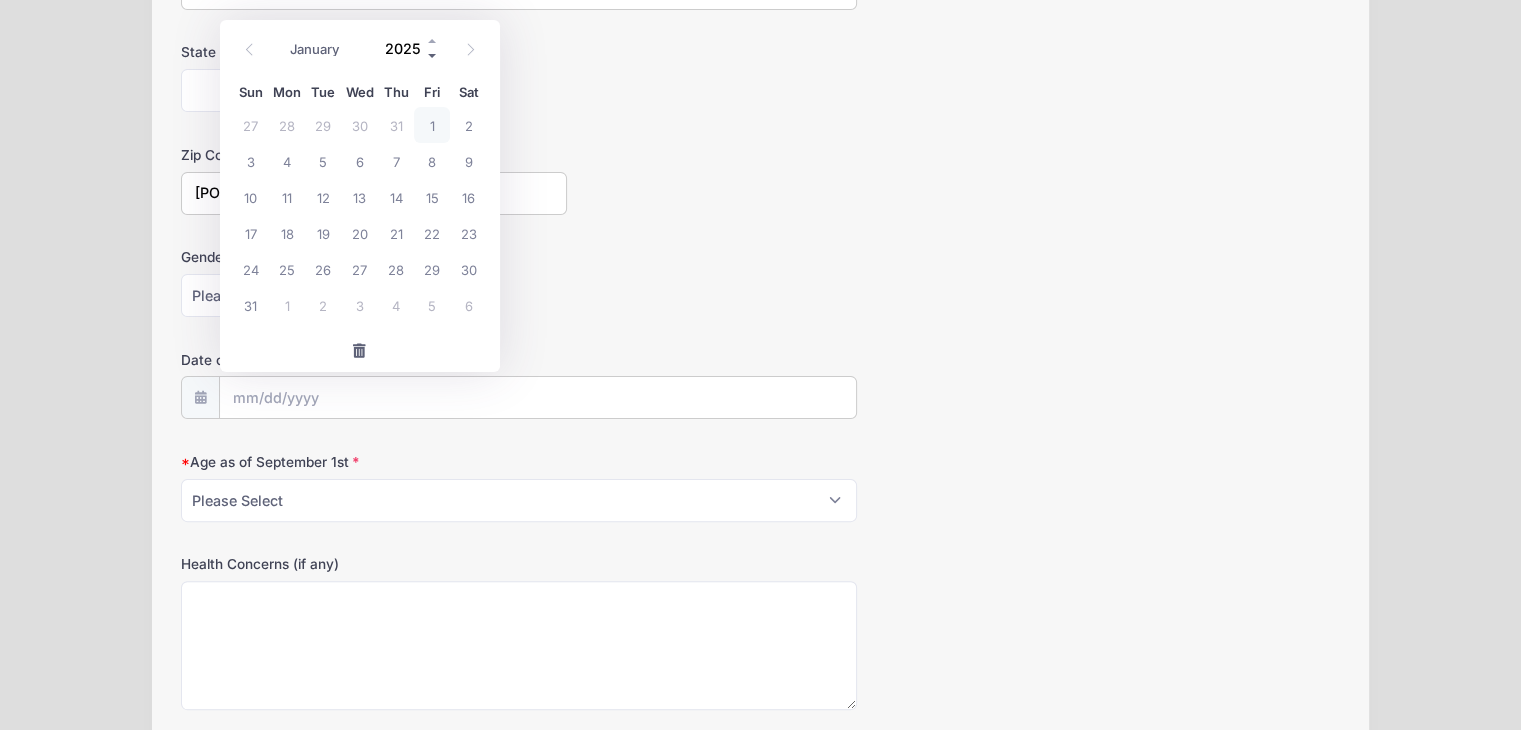 click at bounding box center [433, 56] 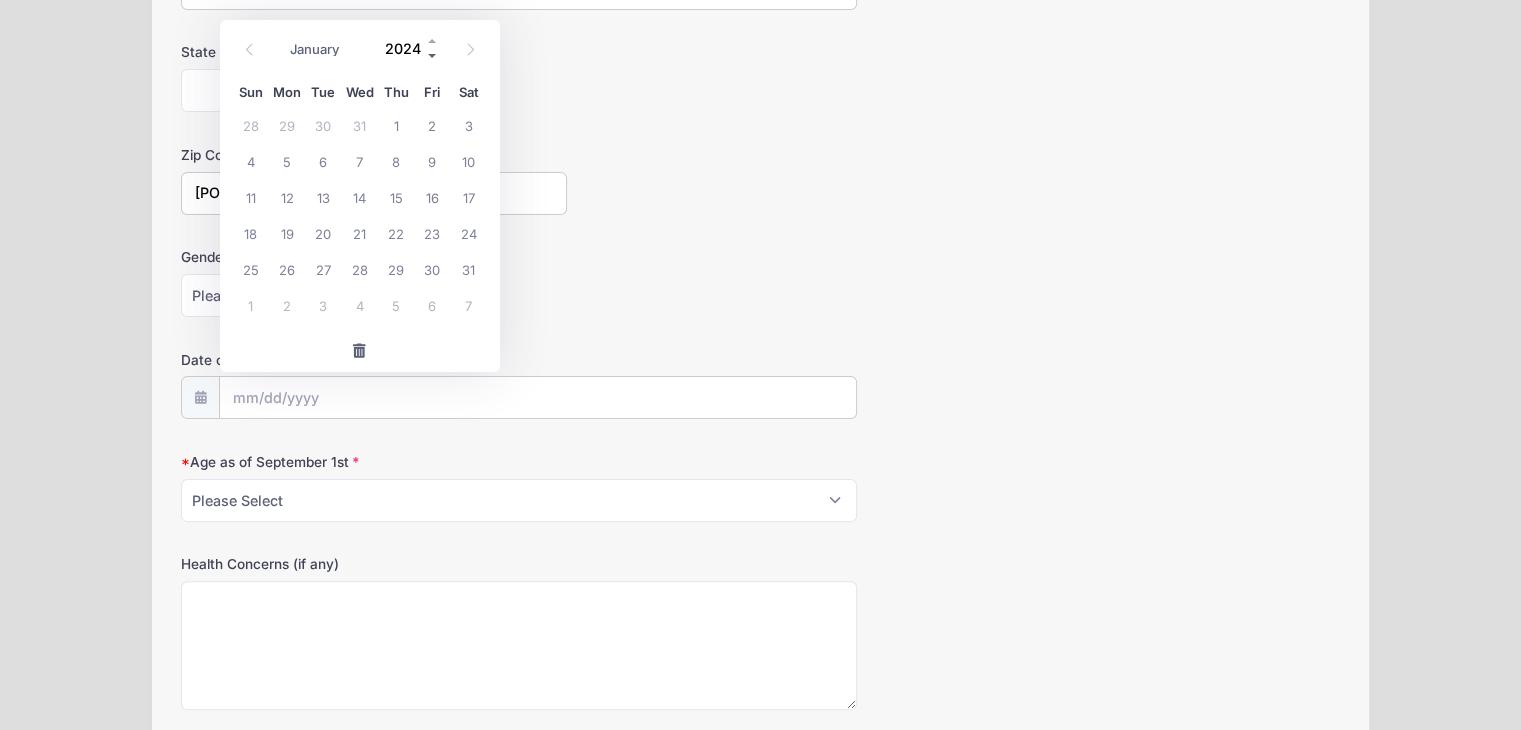 click at bounding box center [433, 56] 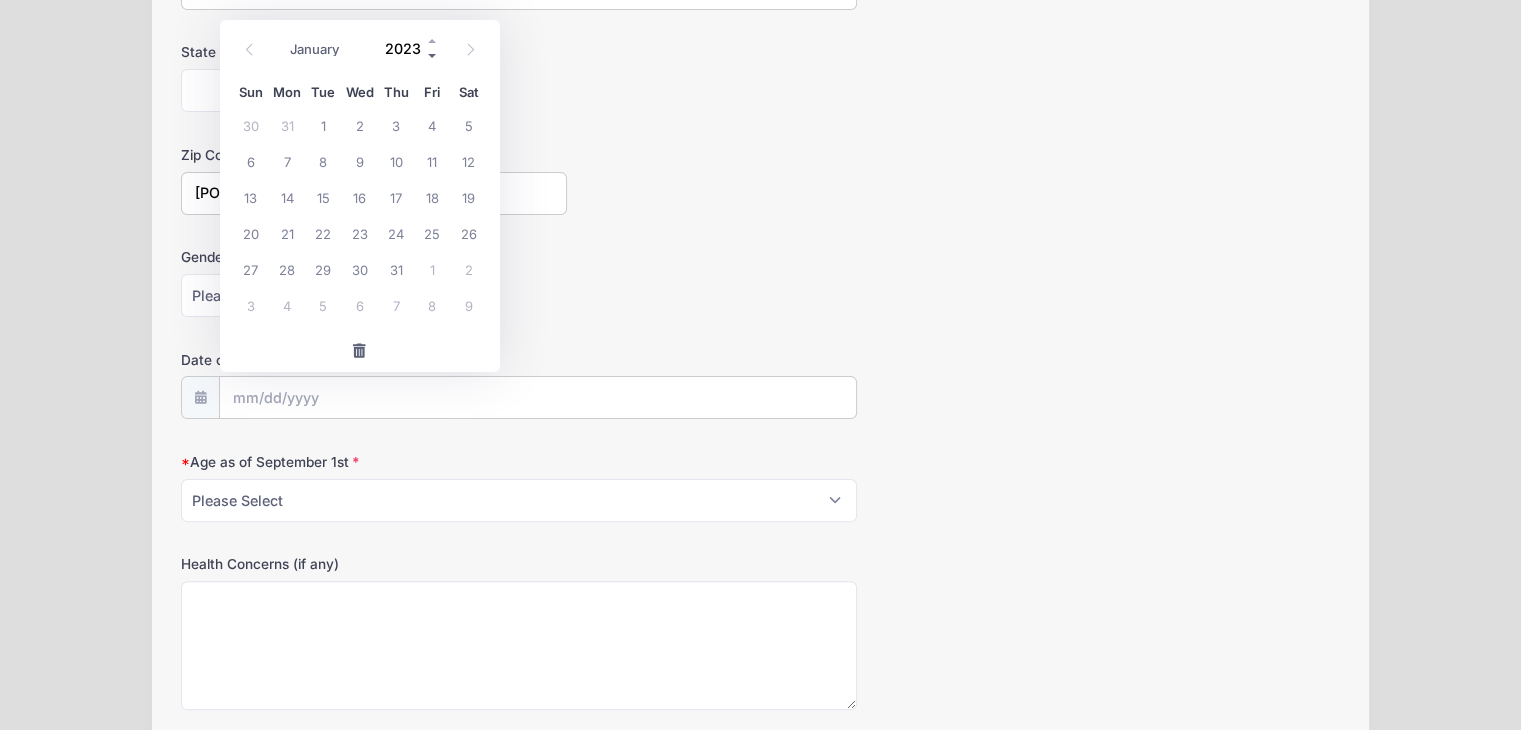 click at bounding box center (433, 56) 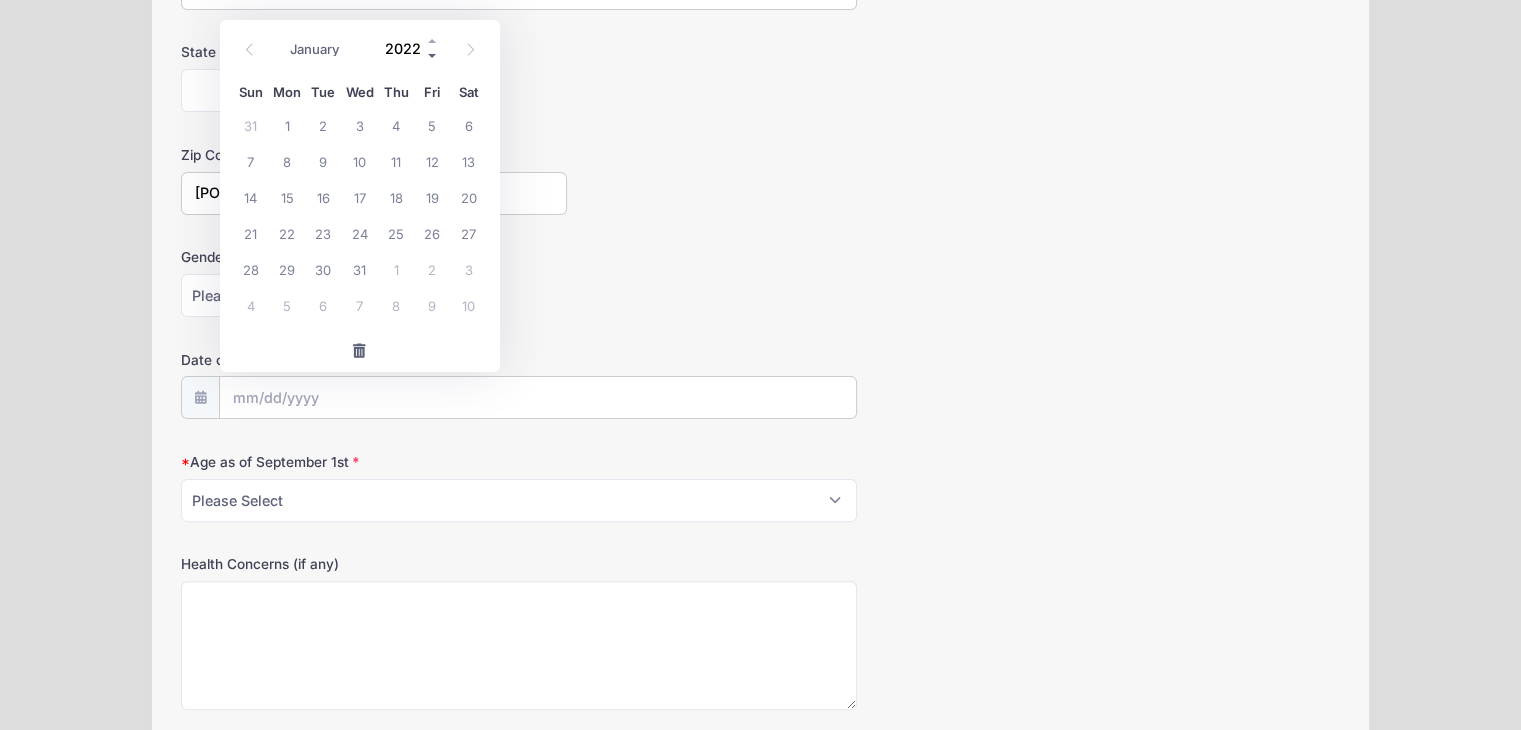click at bounding box center (433, 56) 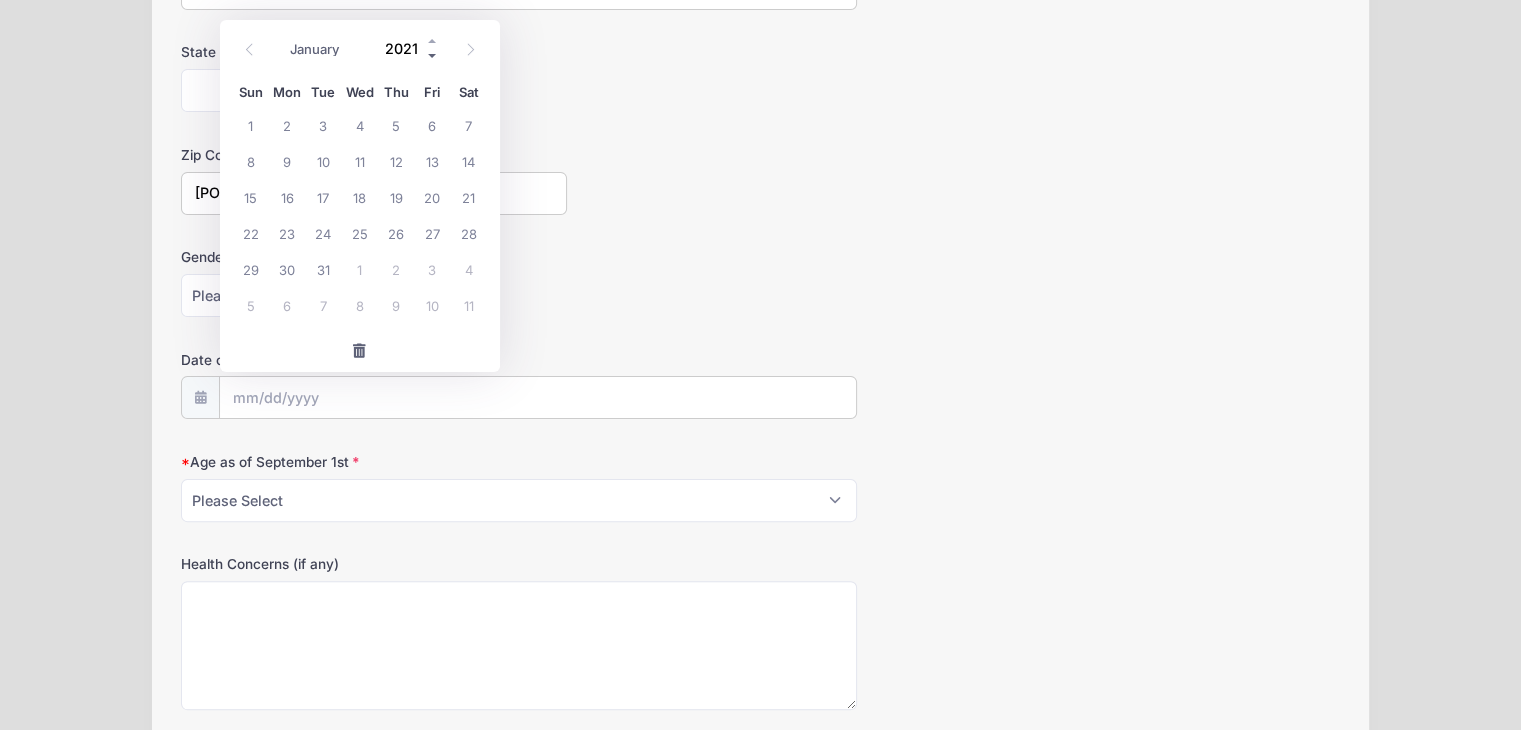 click at bounding box center [433, 56] 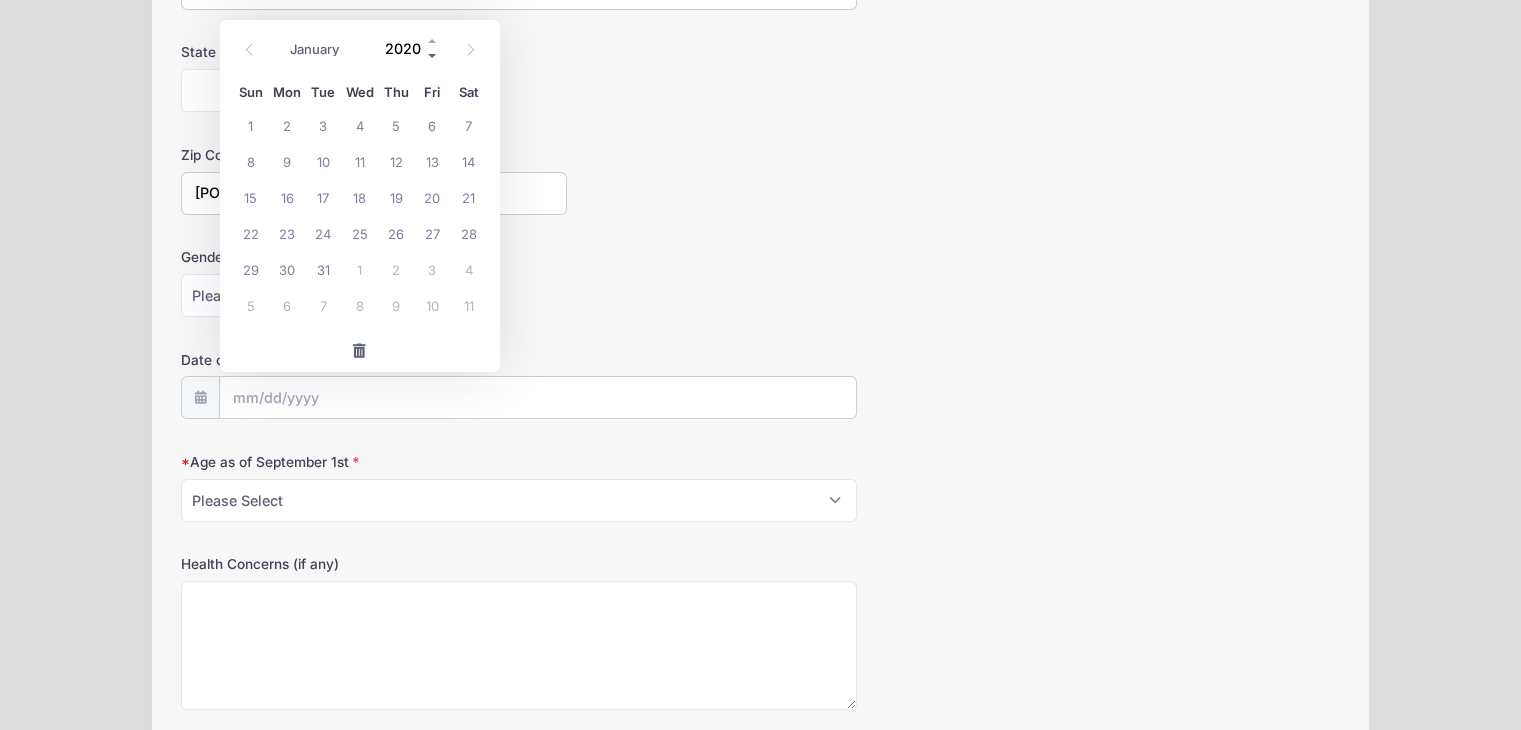 click at bounding box center (433, 56) 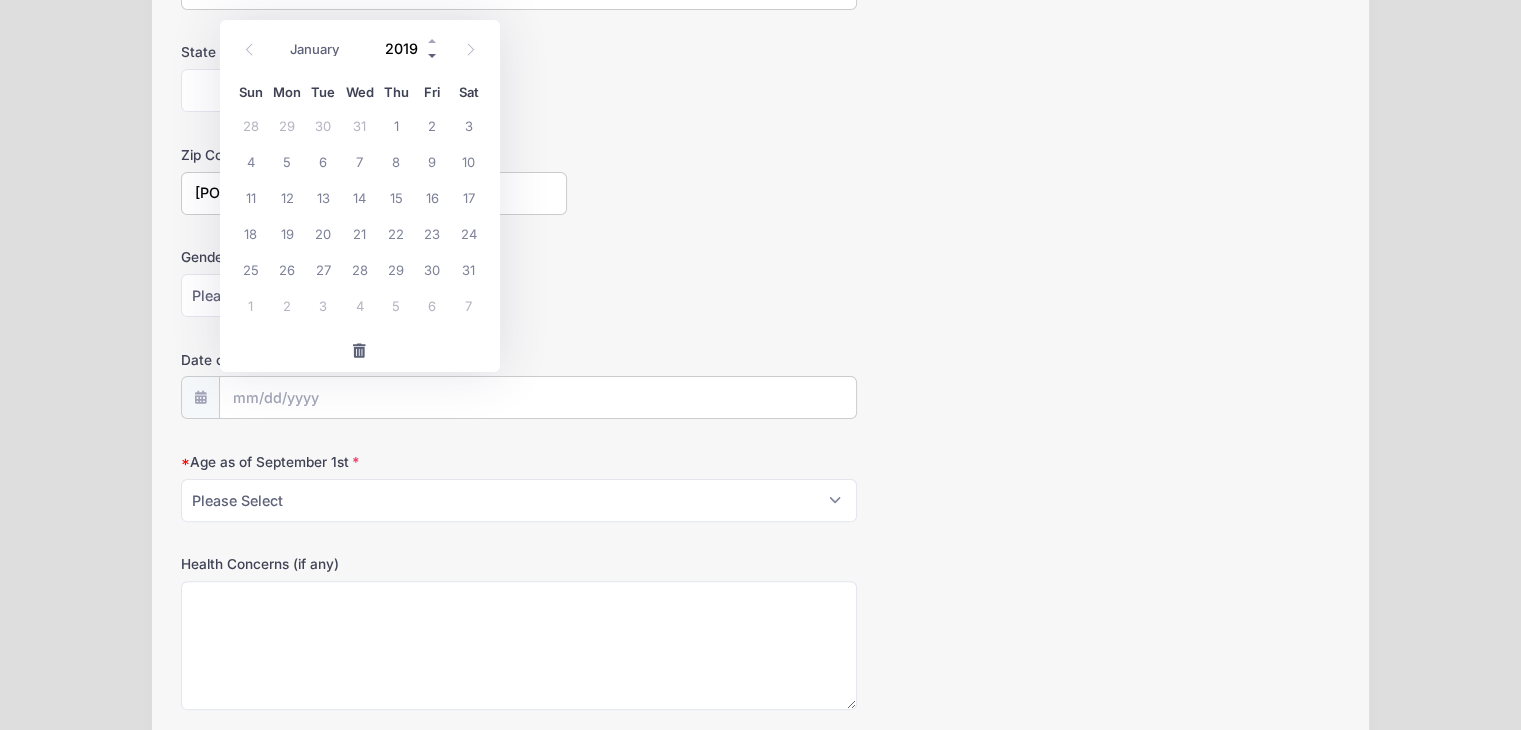 click at bounding box center [433, 56] 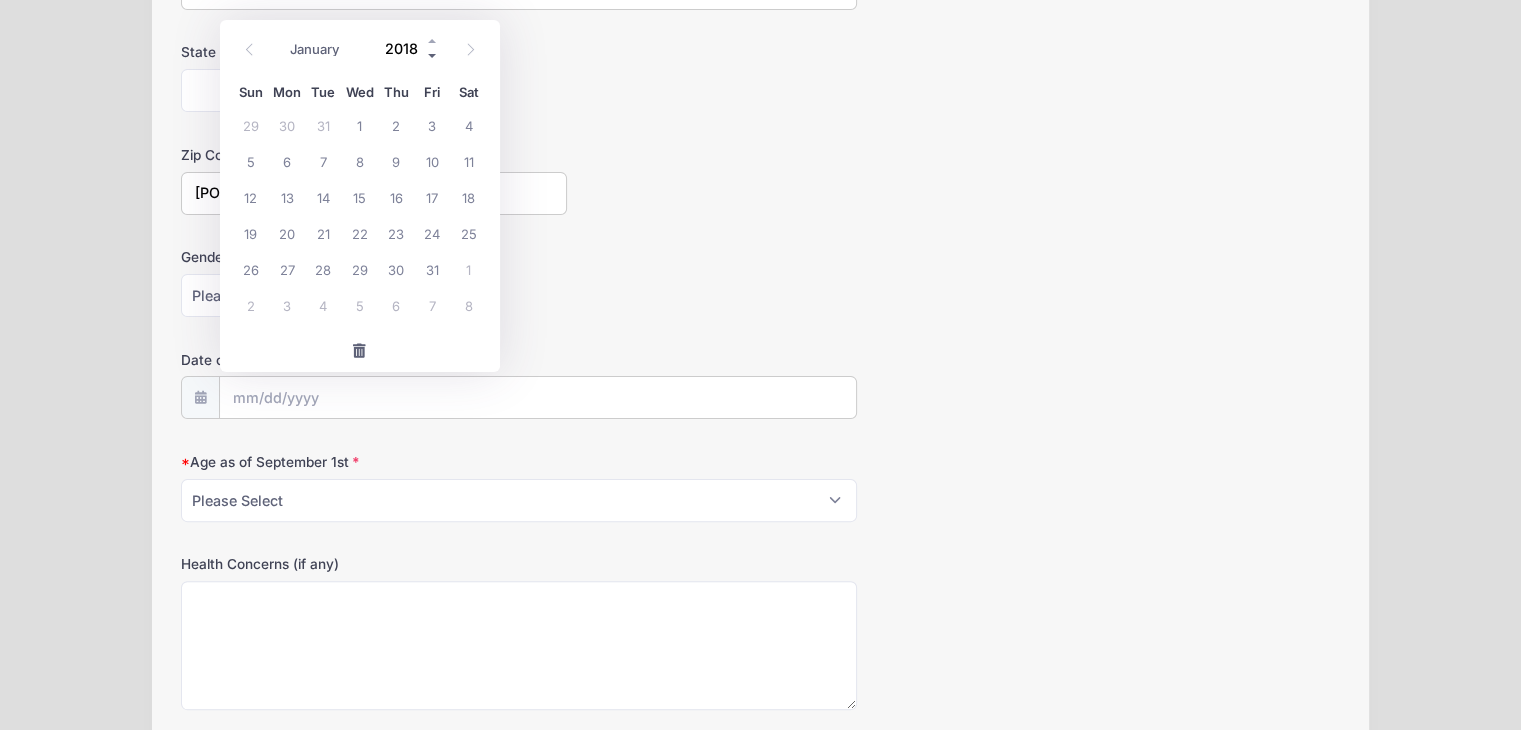click at bounding box center [433, 56] 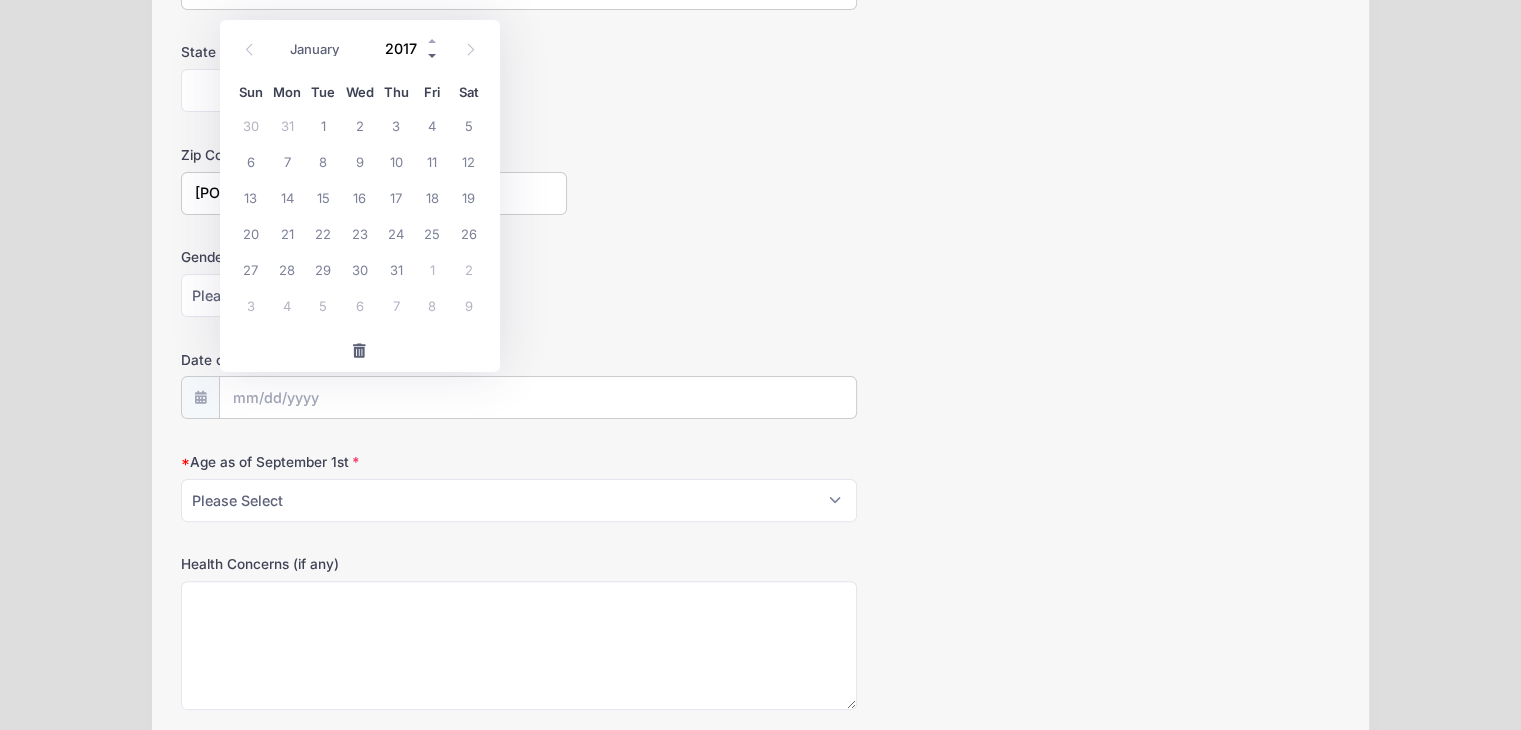 click at bounding box center [433, 56] 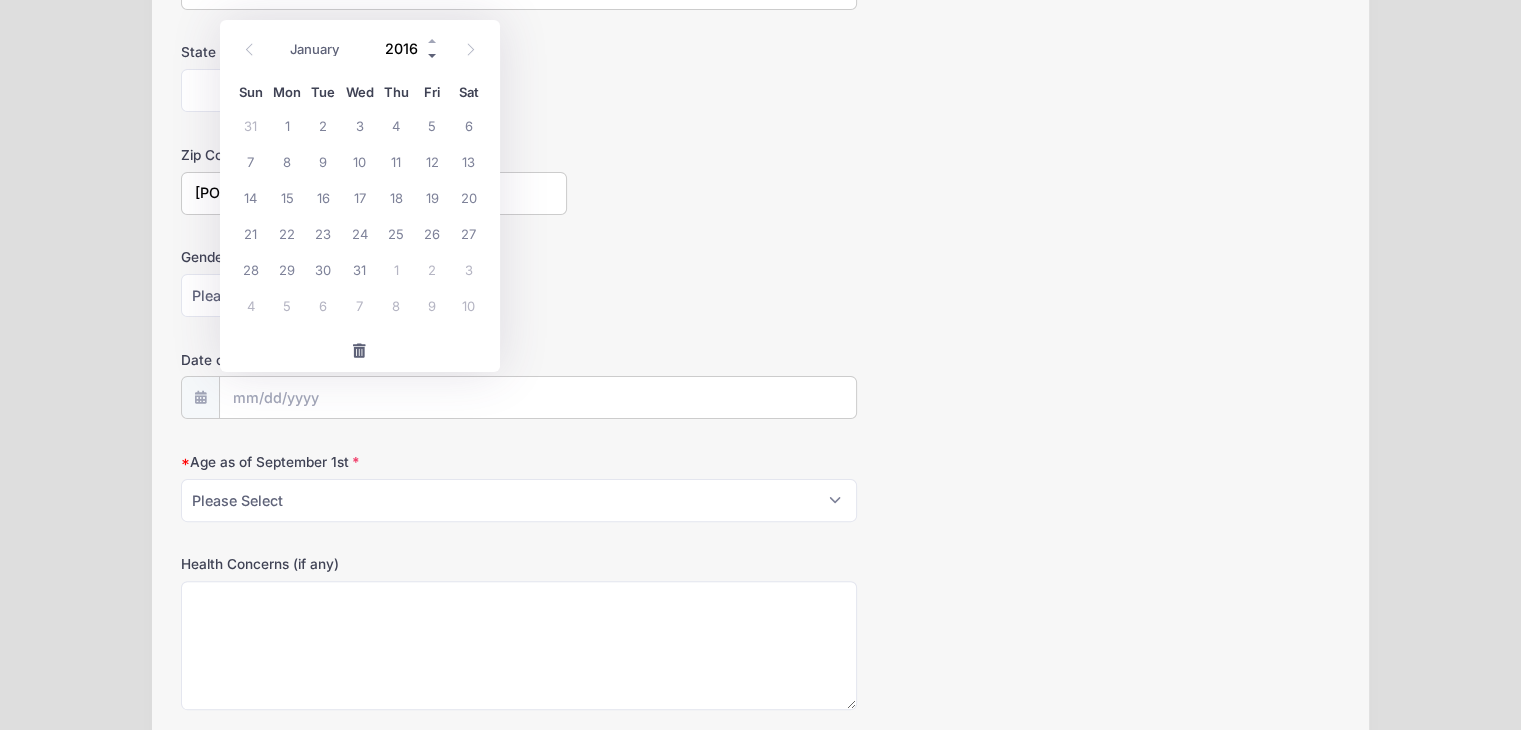 click at bounding box center [433, 56] 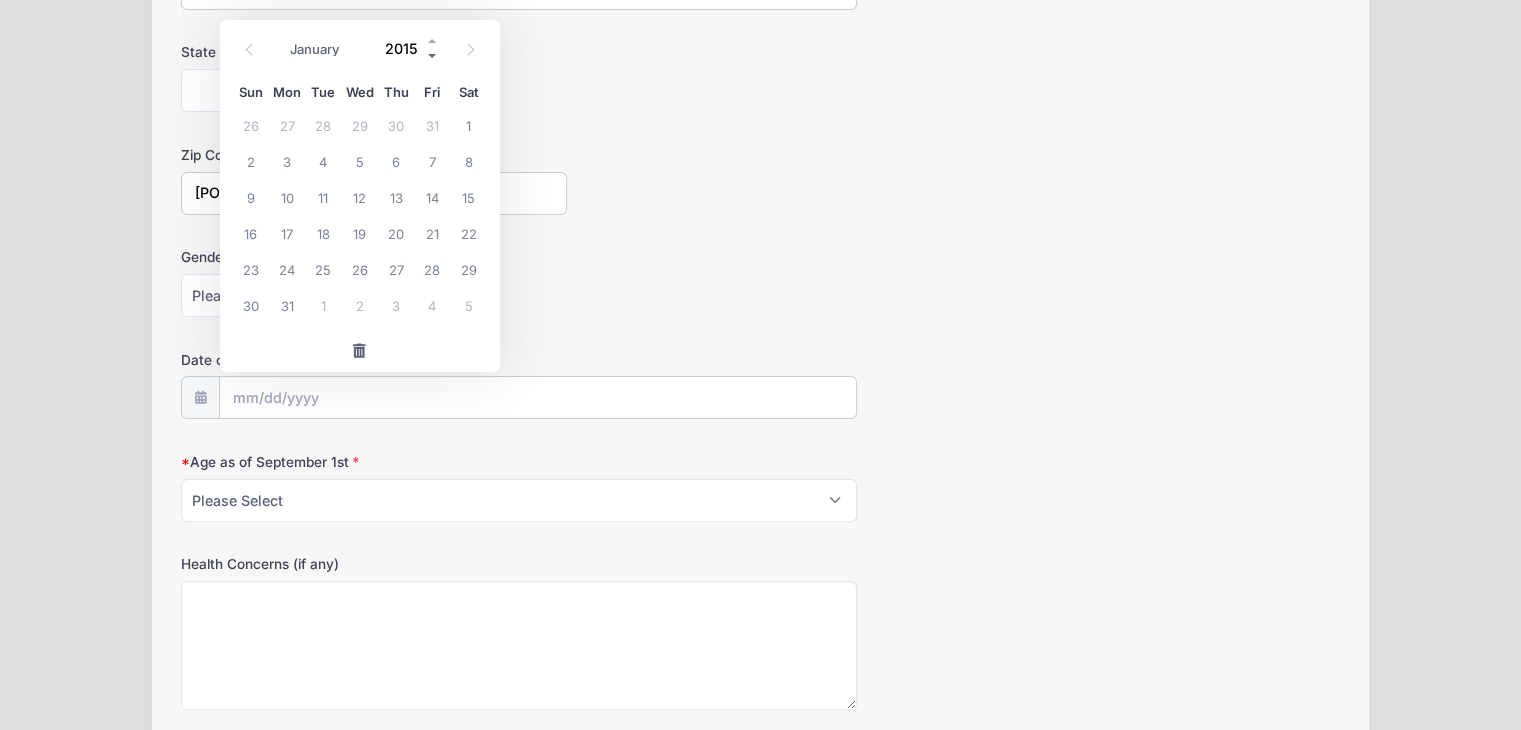 click at bounding box center [433, 56] 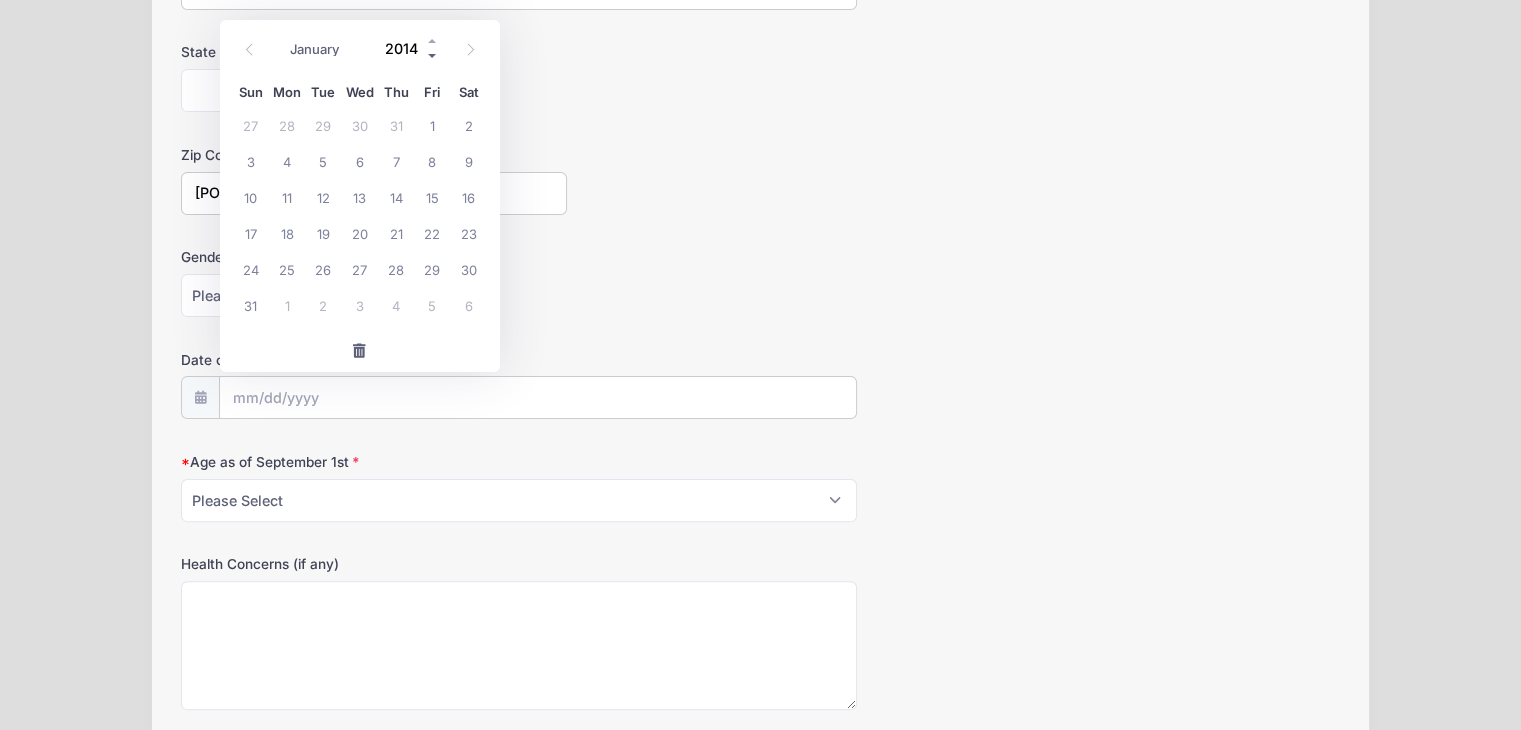 click at bounding box center [433, 56] 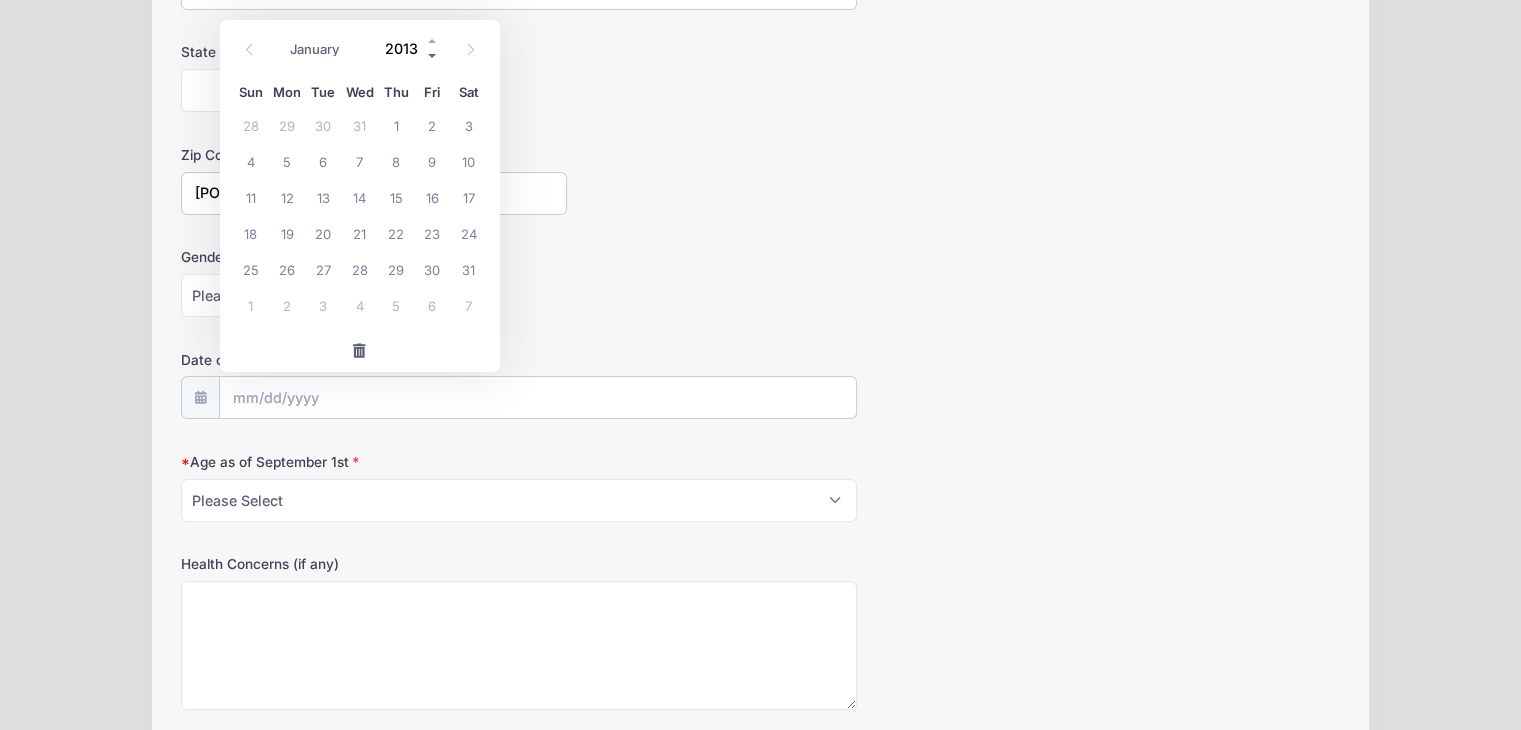 click at bounding box center (433, 56) 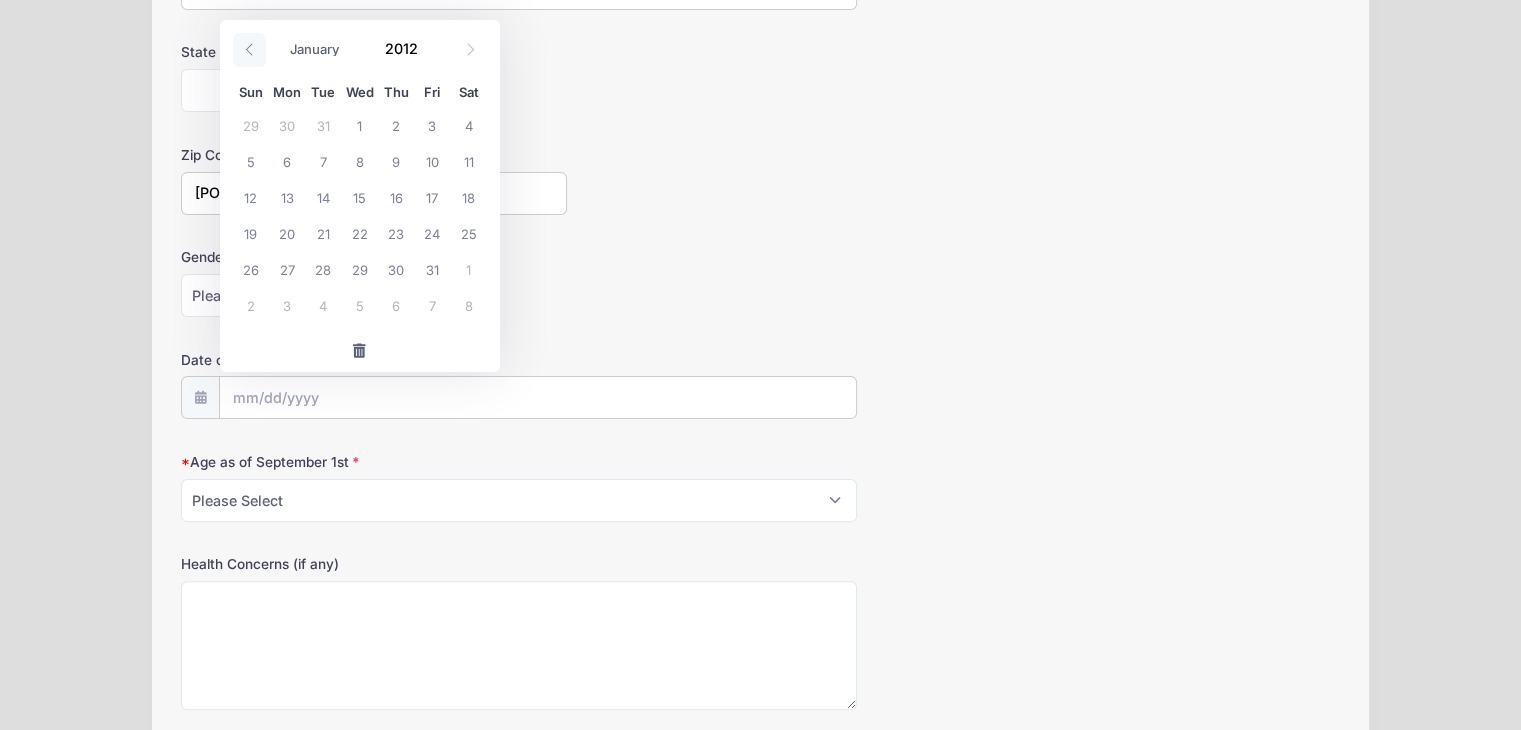 click 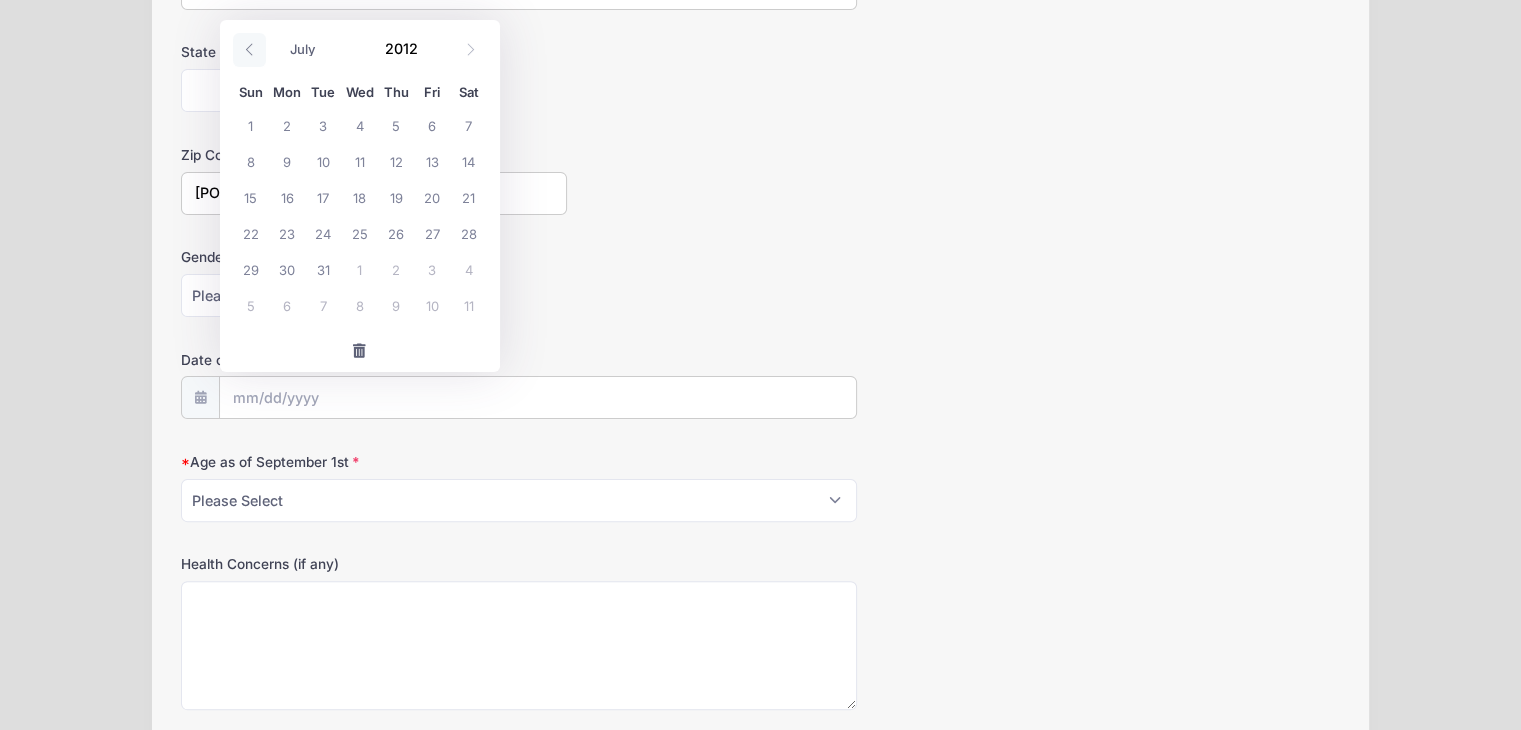 click 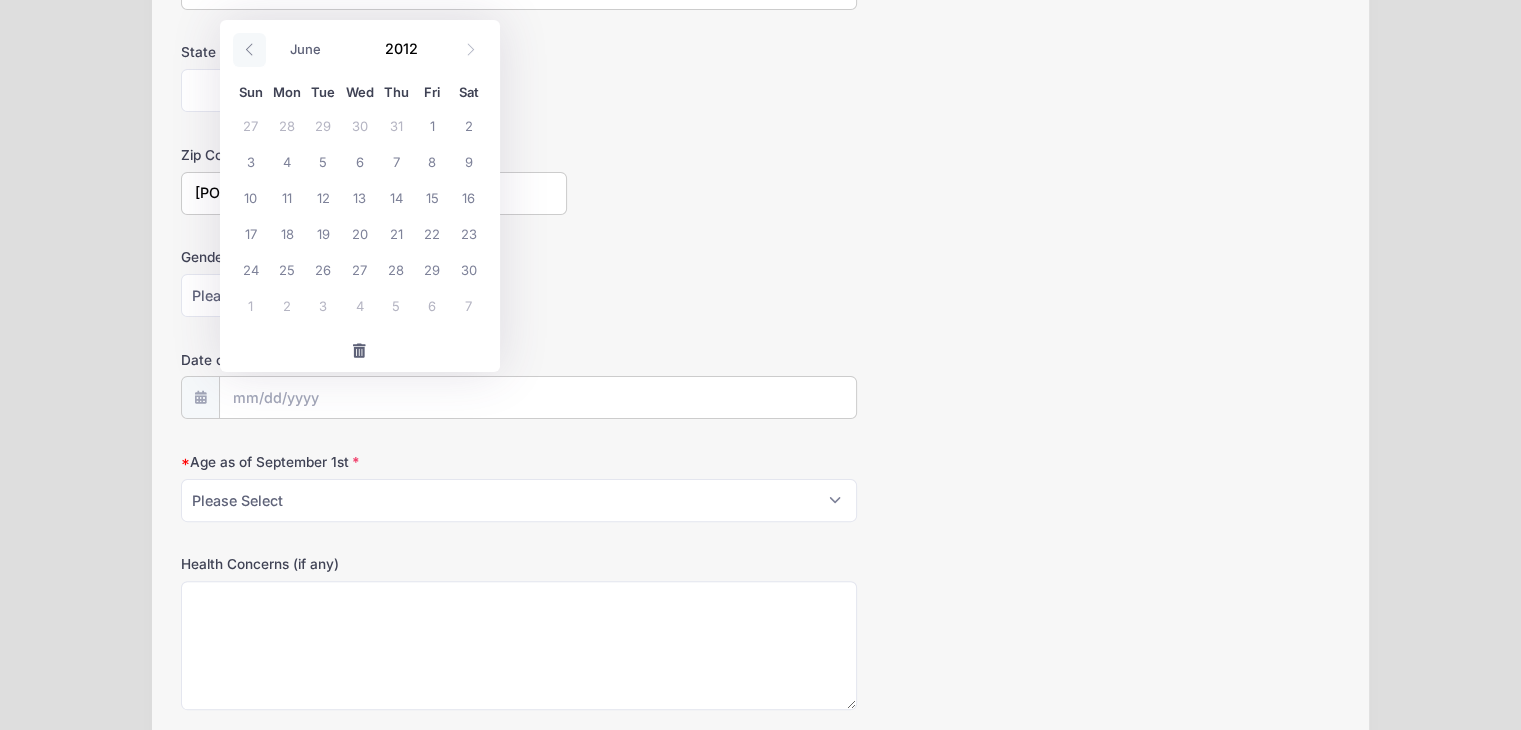 click 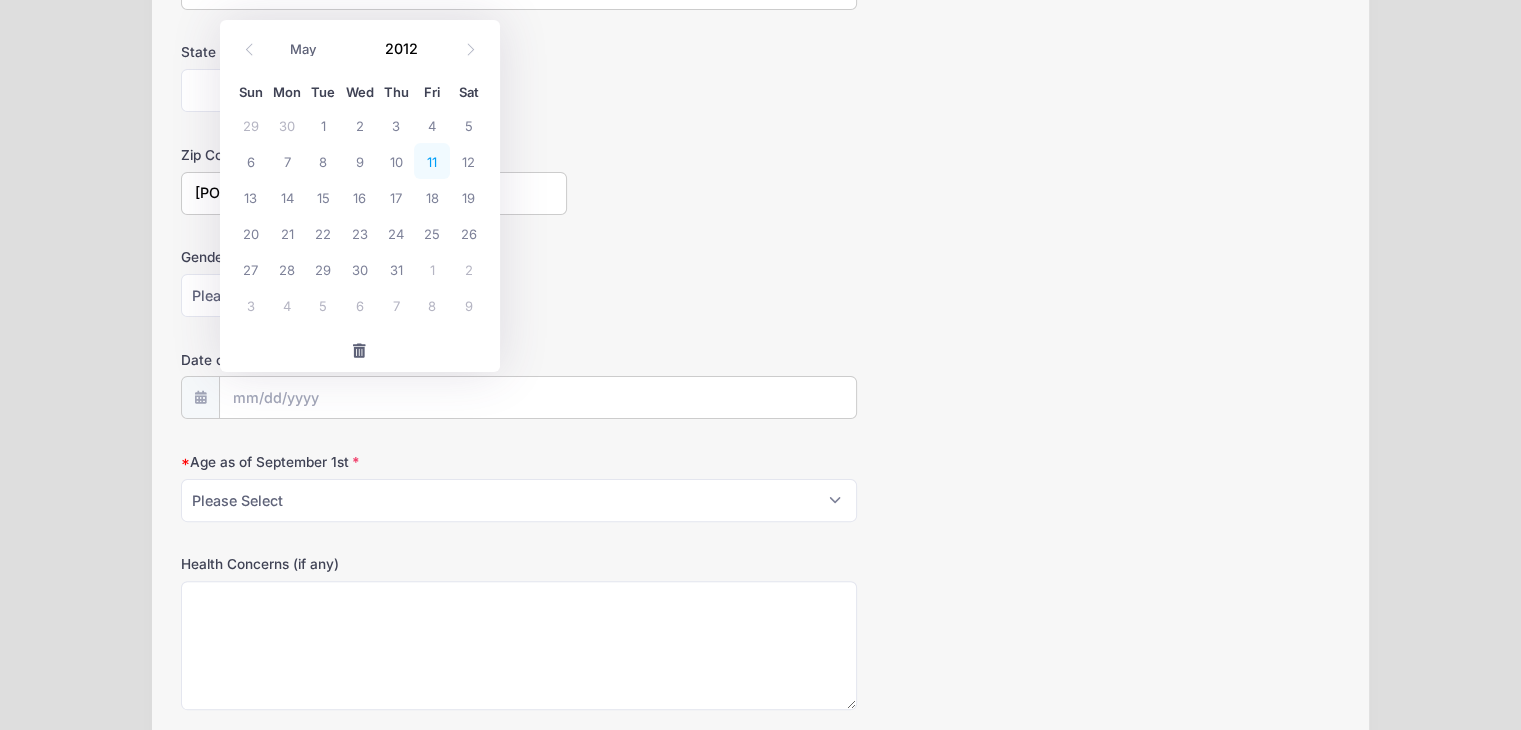 click on "11" at bounding box center [432, 161] 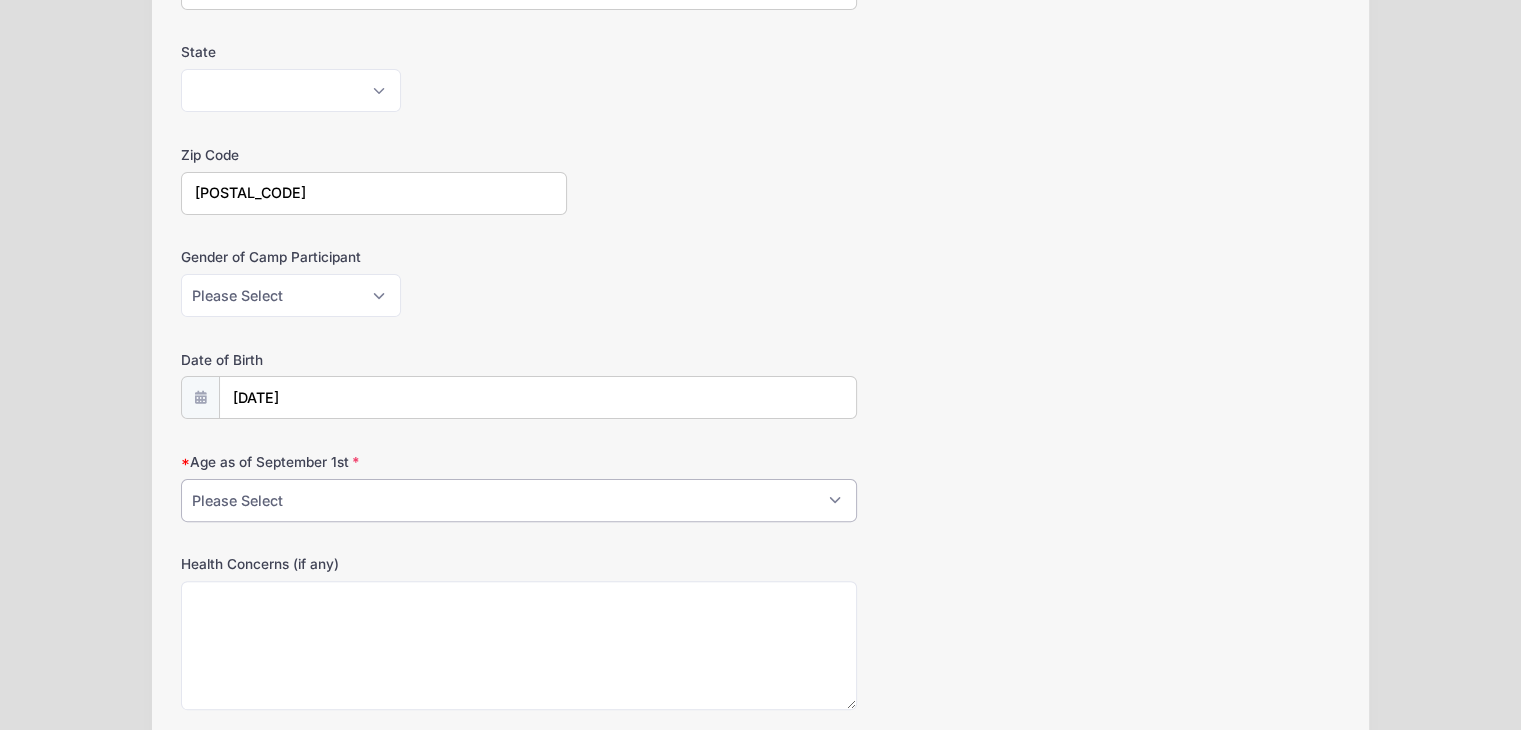 click on "Please Select 9
11
12
13
14" at bounding box center (519, 500) 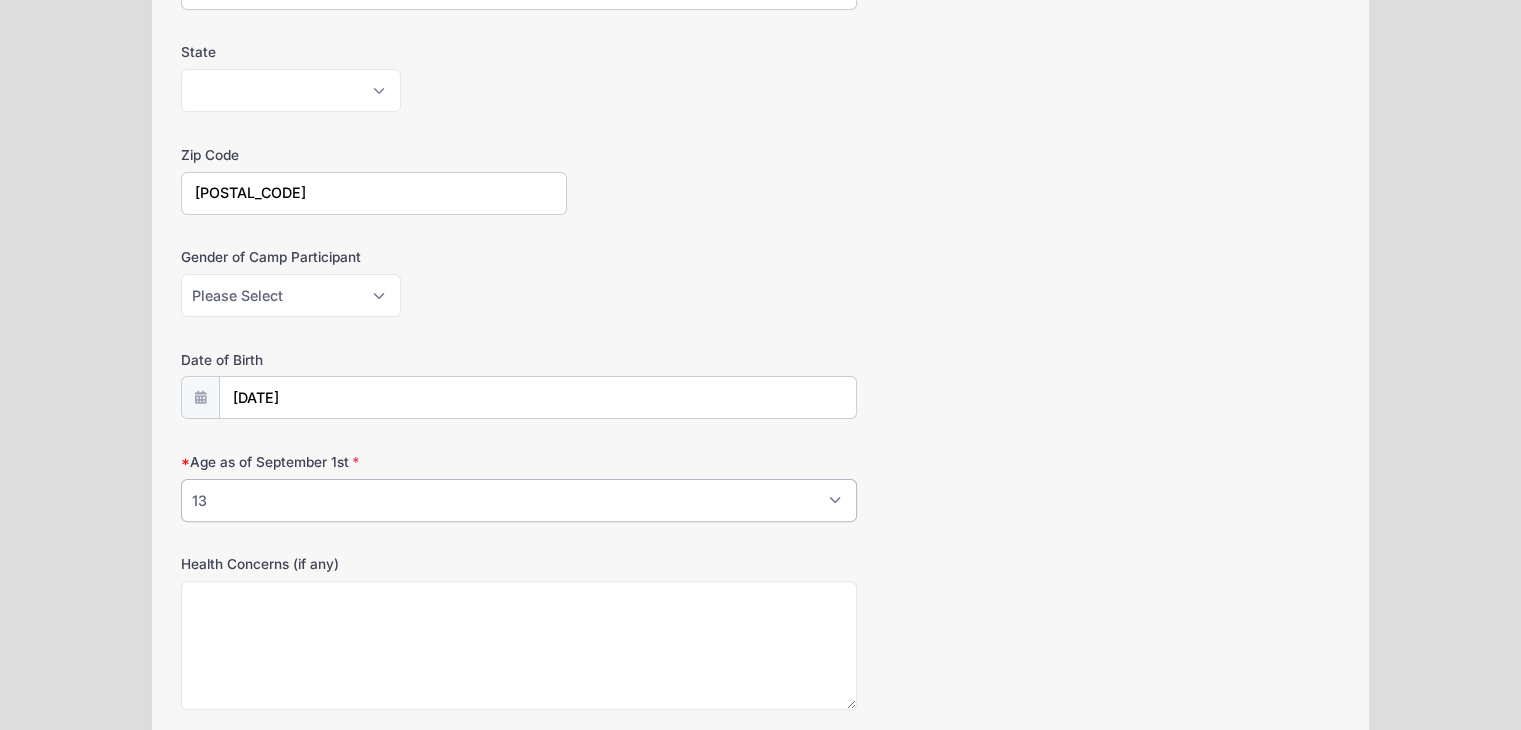 click on "Please Select 9
11
12
13
14" at bounding box center (519, 500) 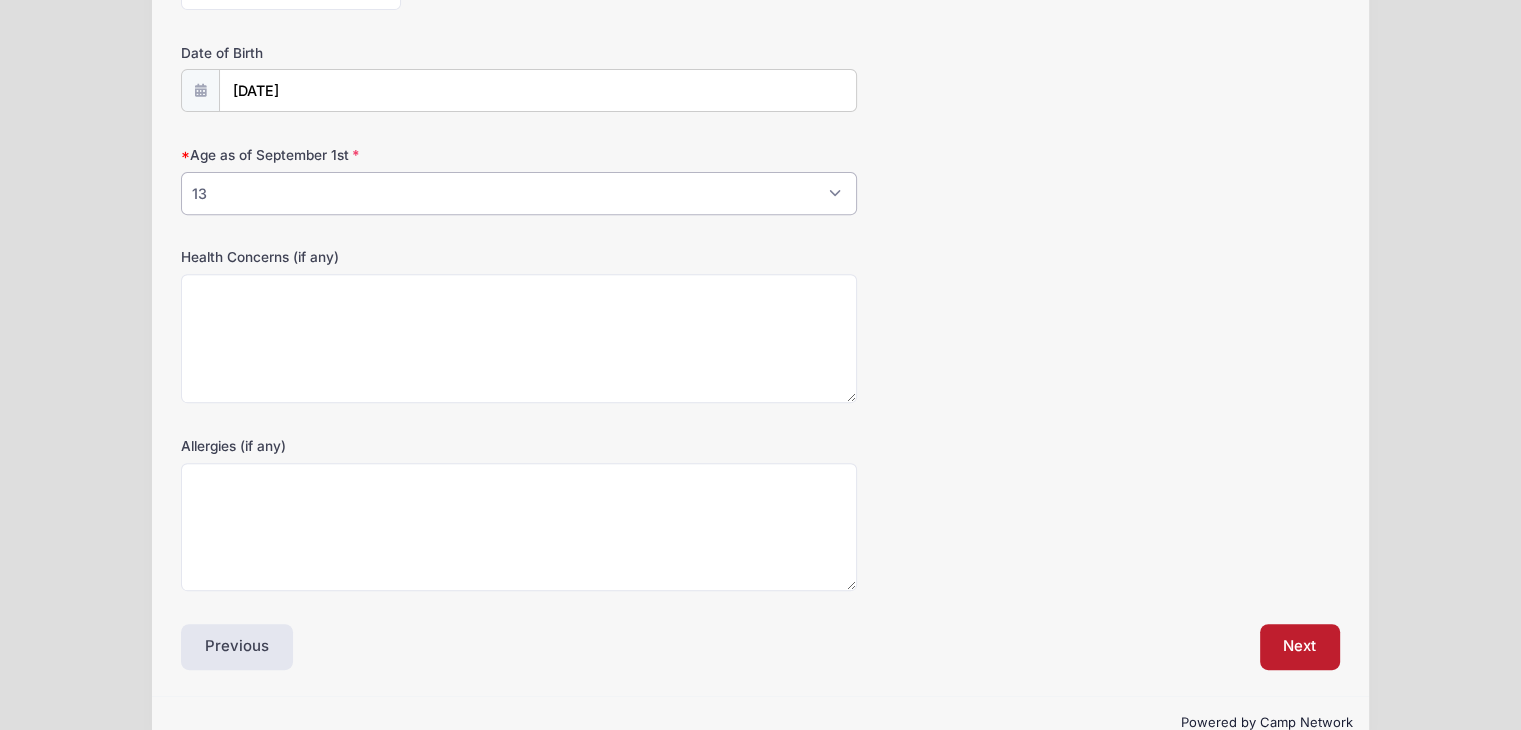 scroll, scrollTop: 744, scrollLeft: 0, axis: vertical 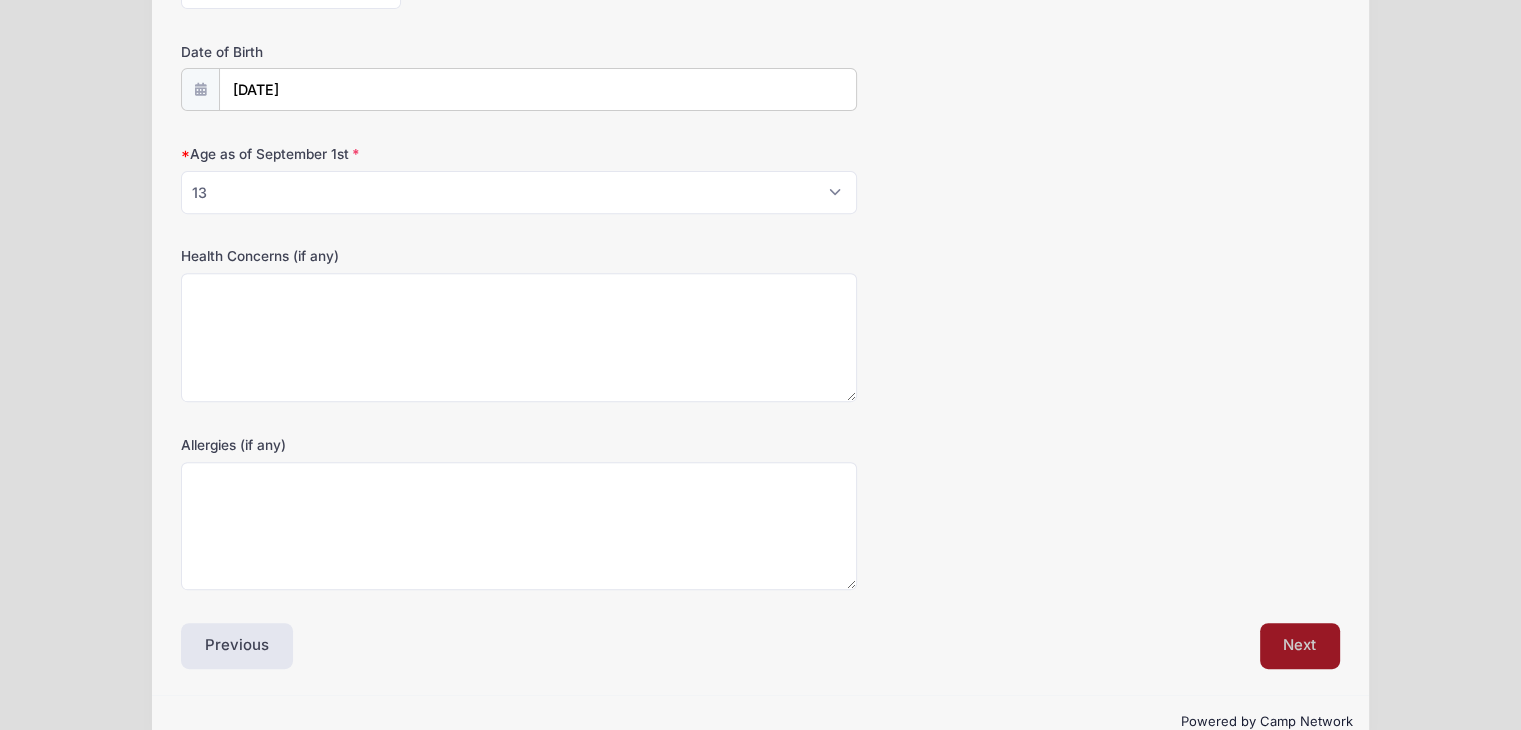 click on "Next" at bounding box center [1300, 646] 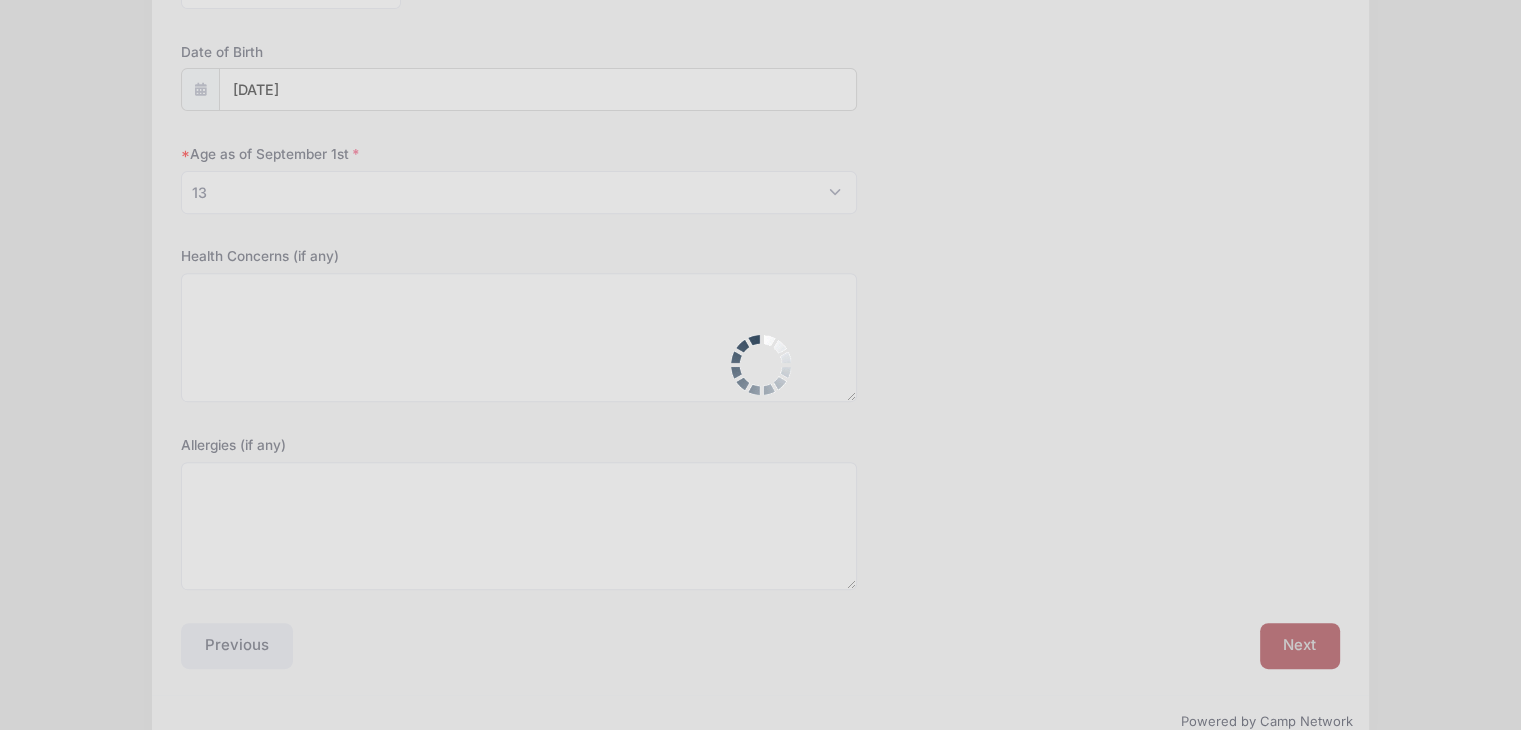 scroll, scrollTop: 413, scrollLeft: 0, axis: vertical 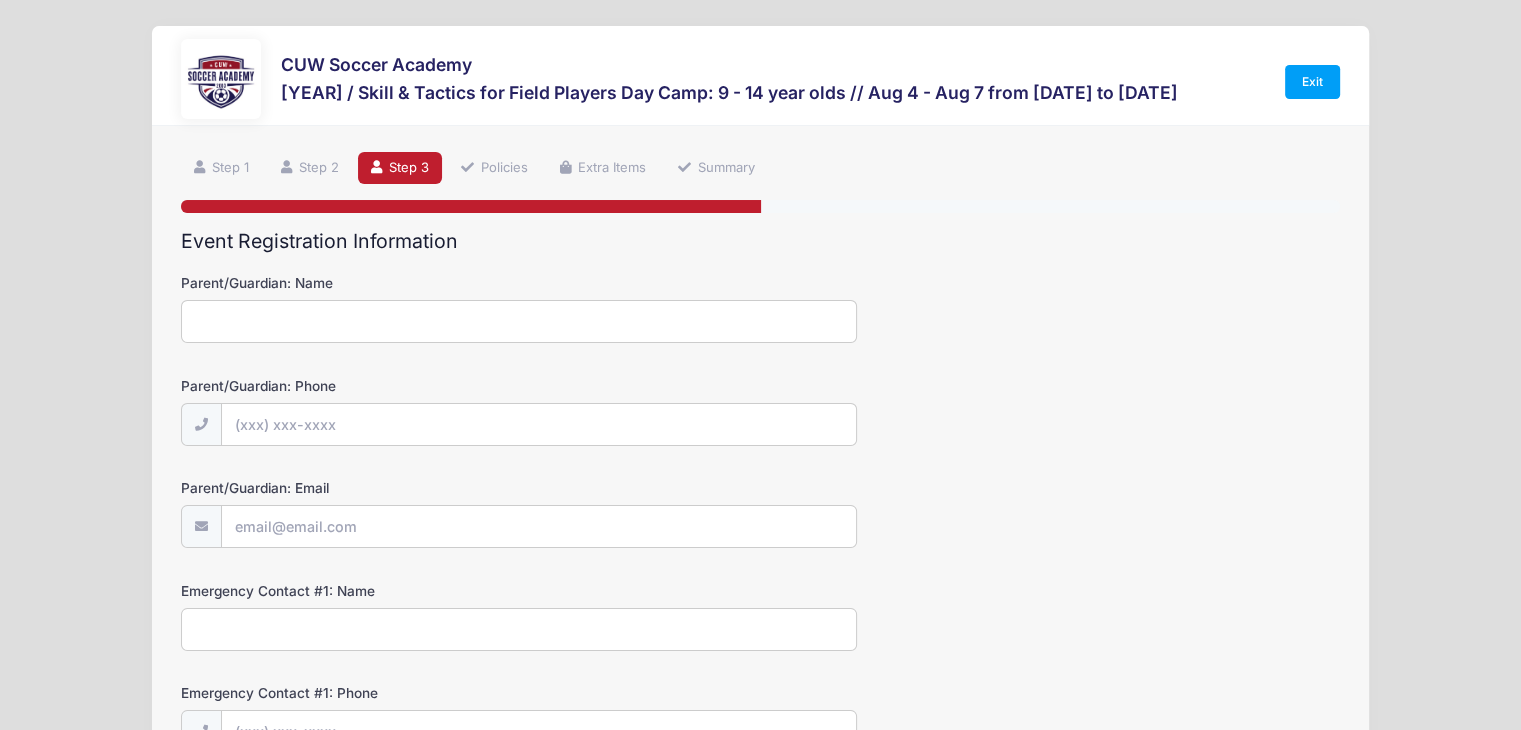 click on "Parent/Guardian: Name" at bounding box center [519, 321] 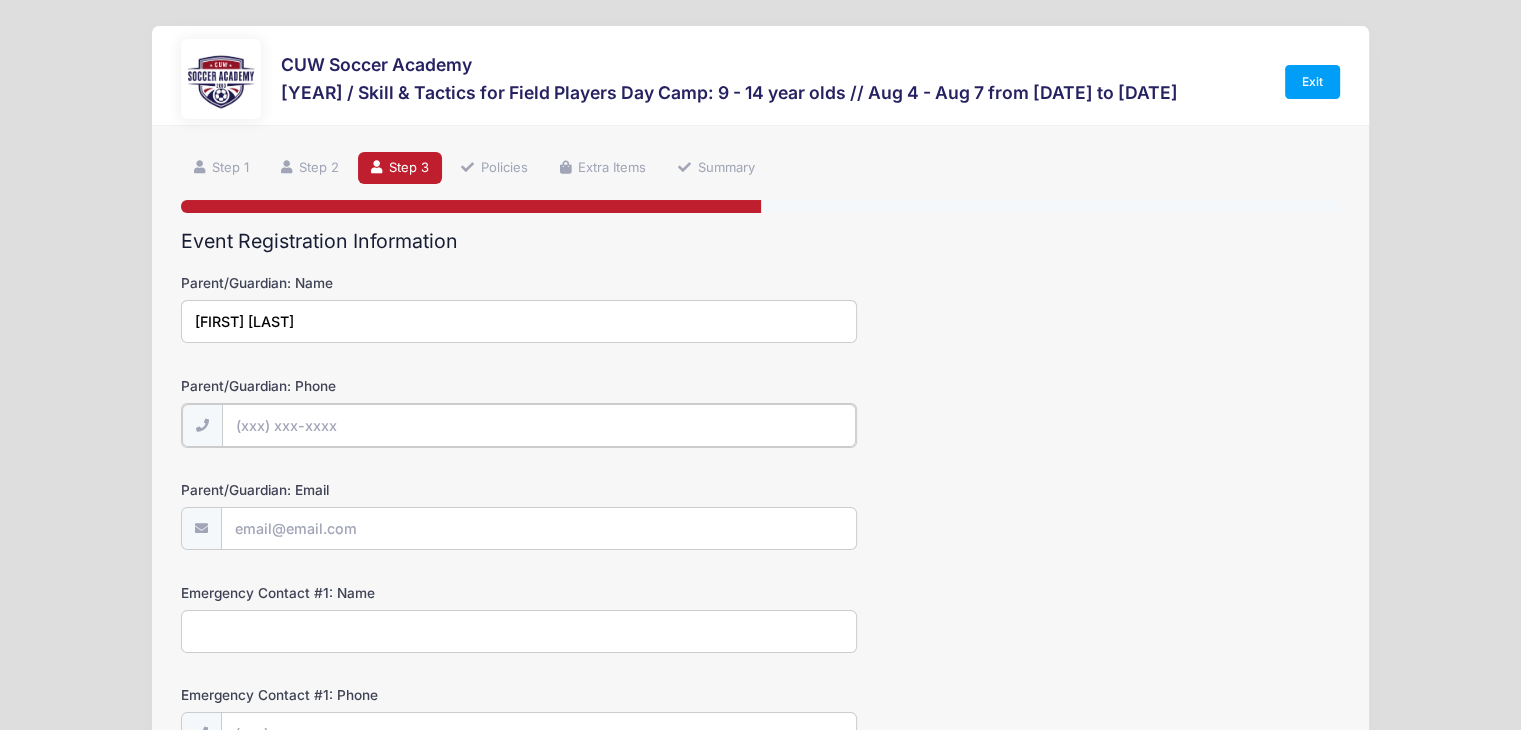 type on "[PHONE]" 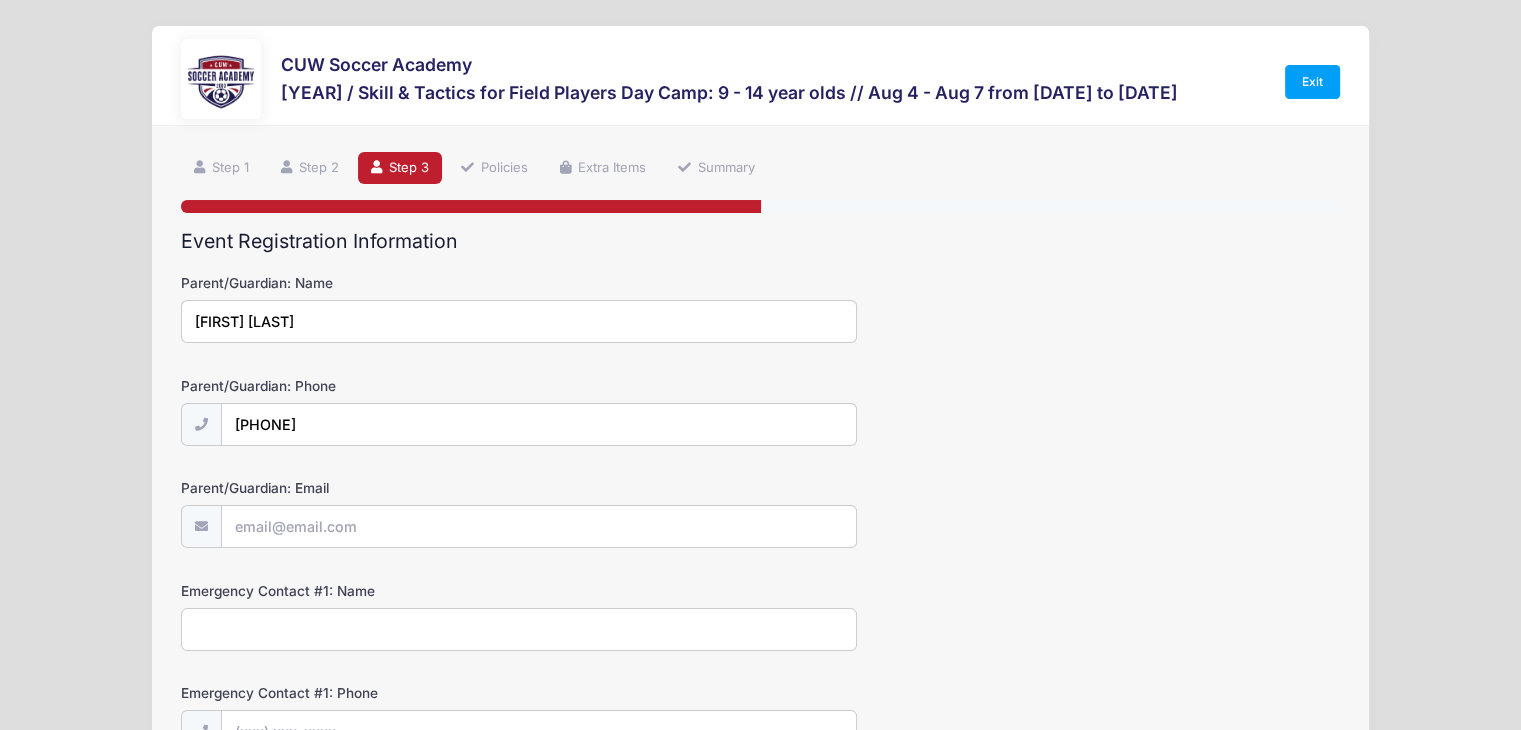 scroll, scrollTop: 198, scrollLeft: 0, axis: vertical 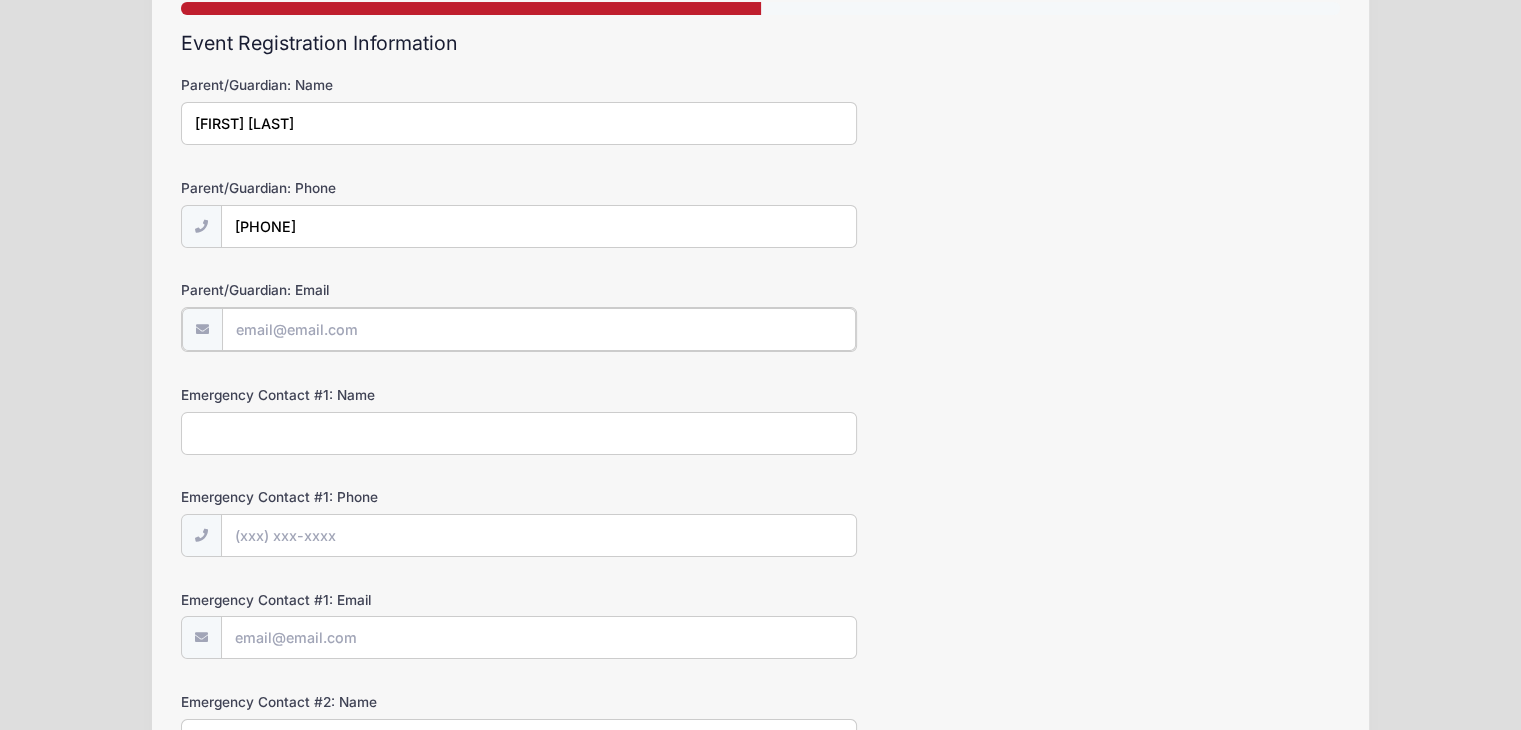 click on "Parent/Guardian: Email" at bounding box center [539, 329] 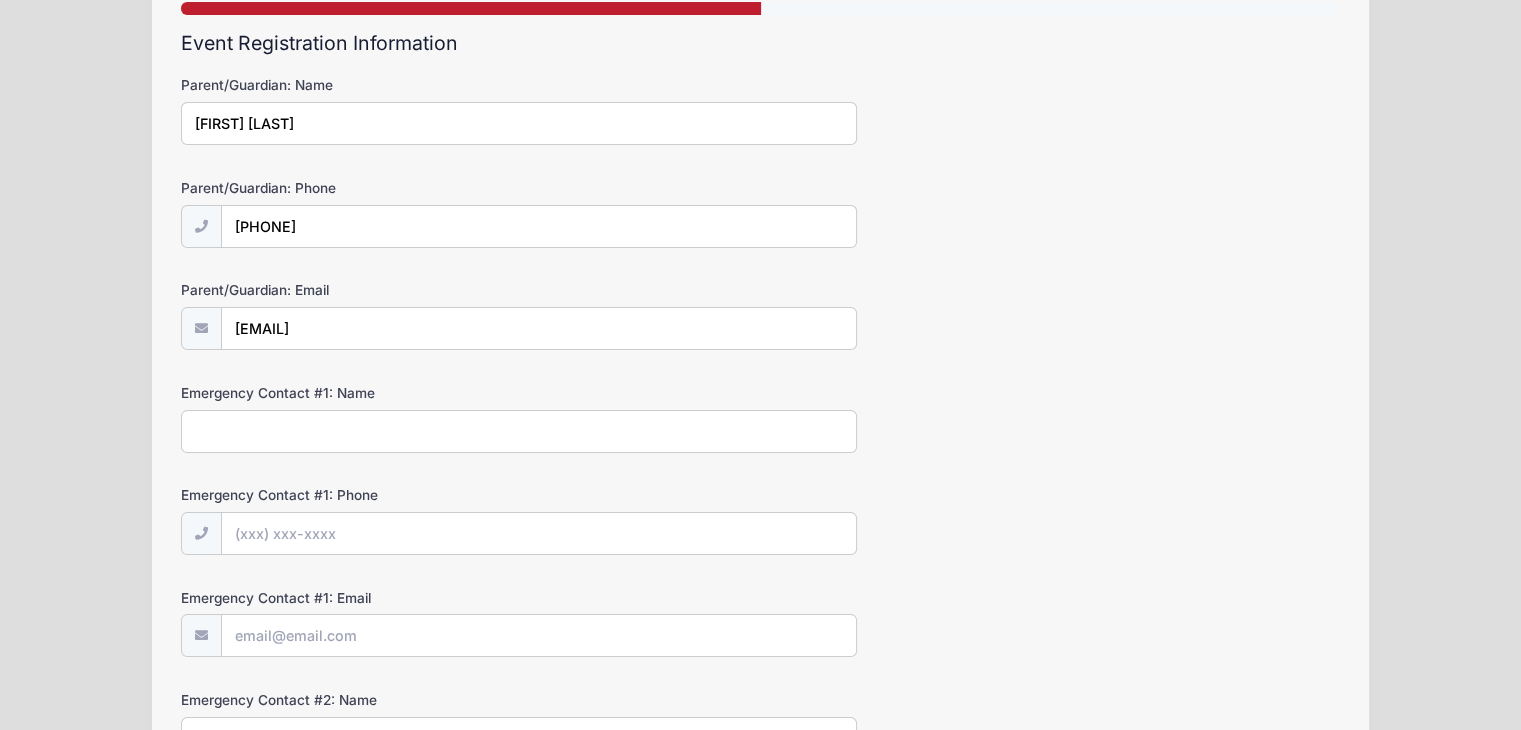 click on "Emergency Contact #1: Name" at bounding box center (519, 431) 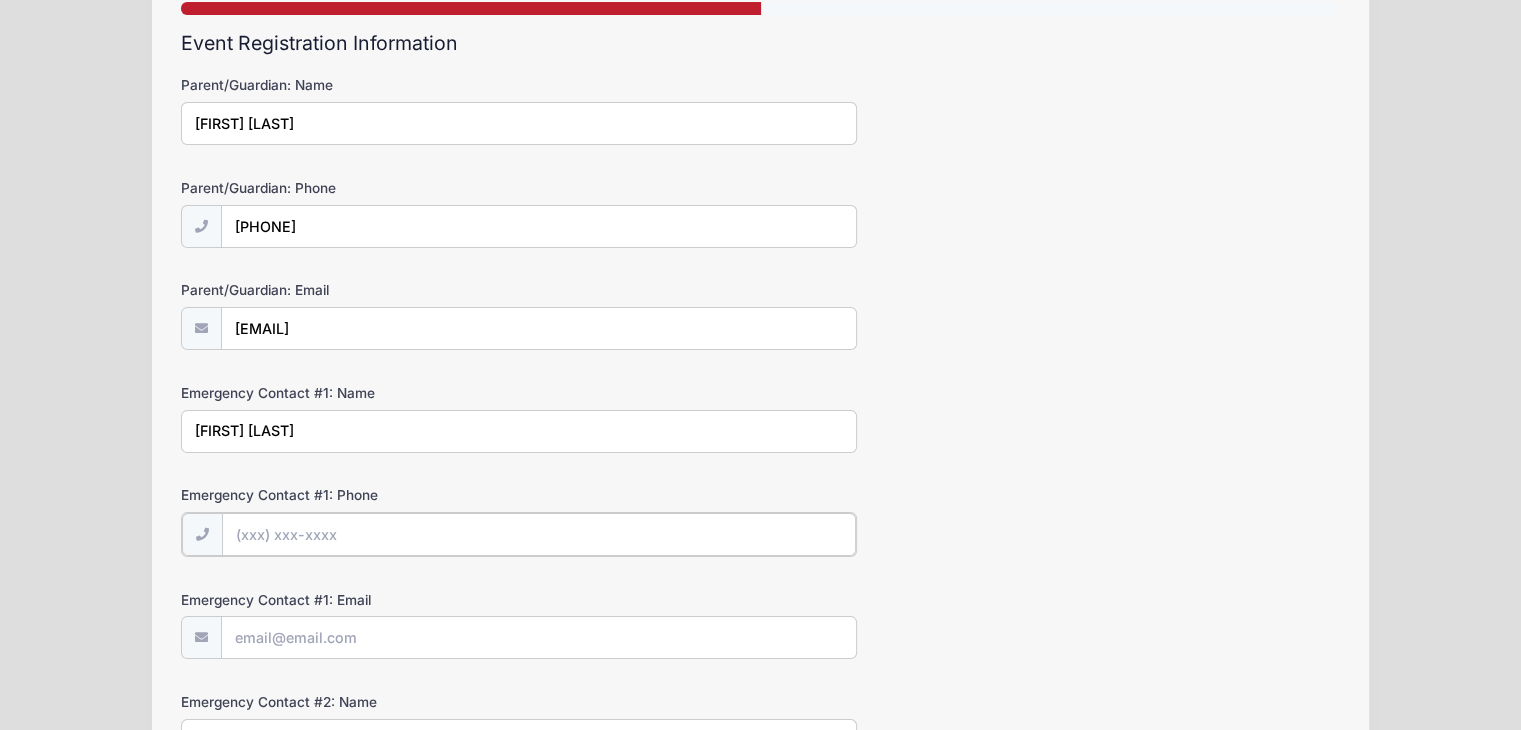 type on "[PHONE]" 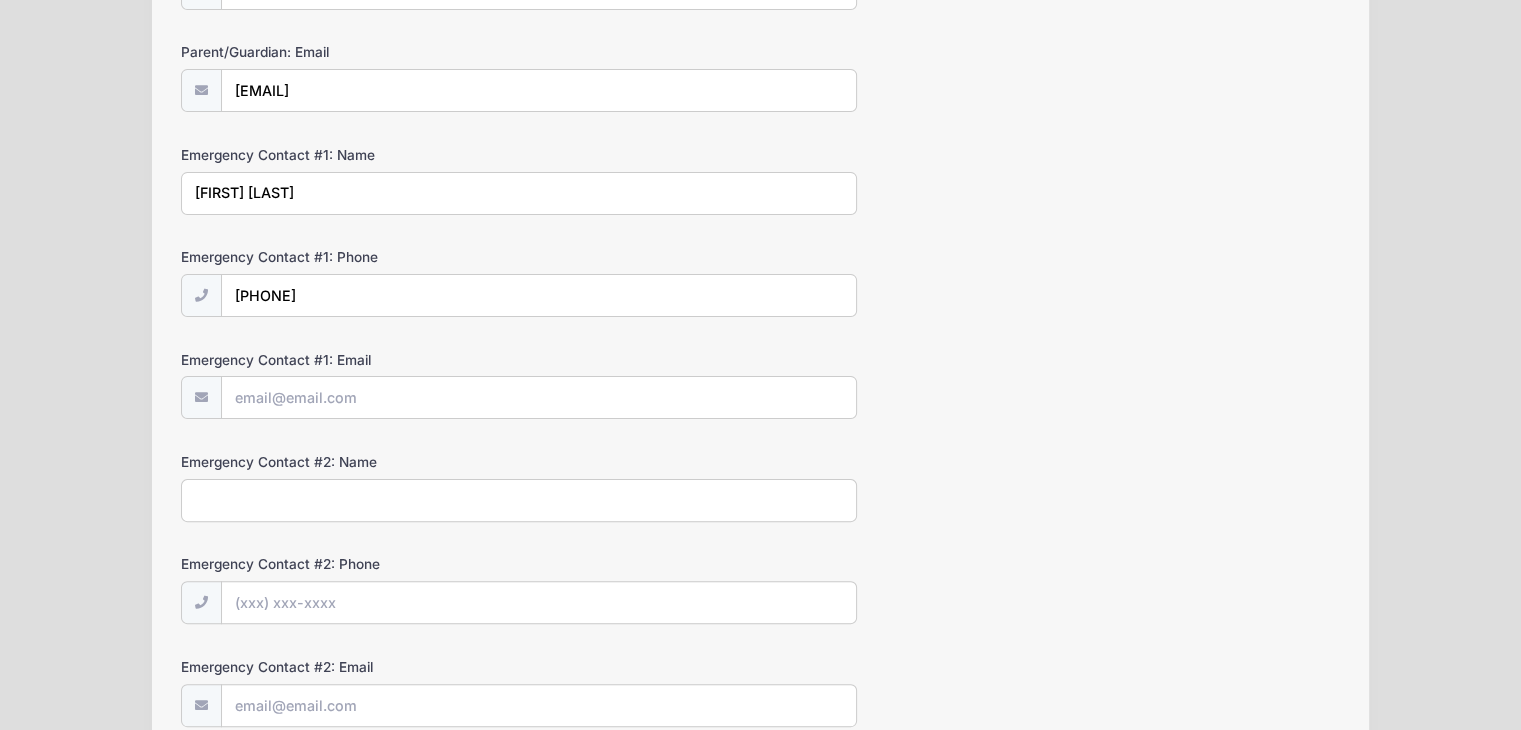 scroll, scrollTop: 439, scrollLeft: 0, axis: vertical 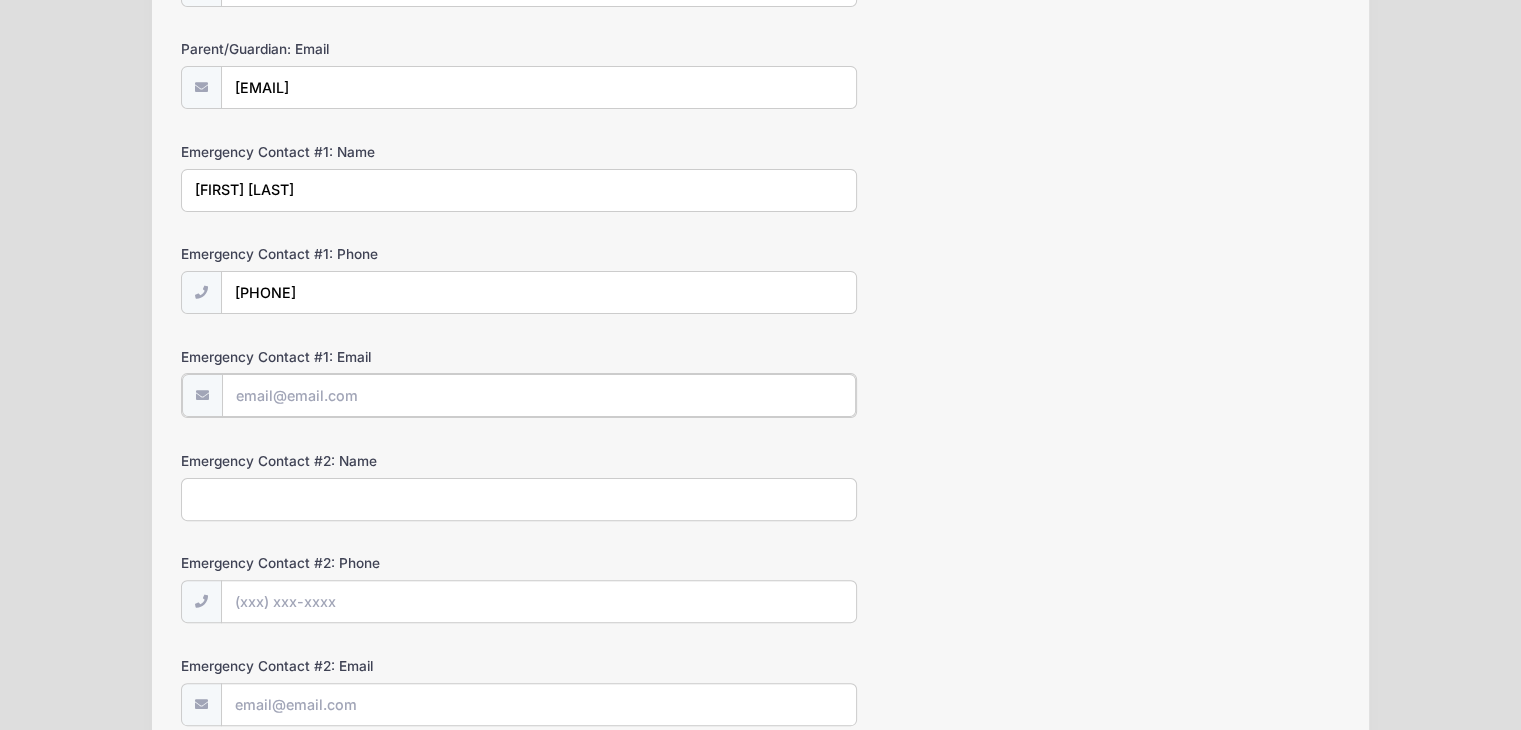 click on "Emergency Contact #1: Email" at bounding box center [539, 395] 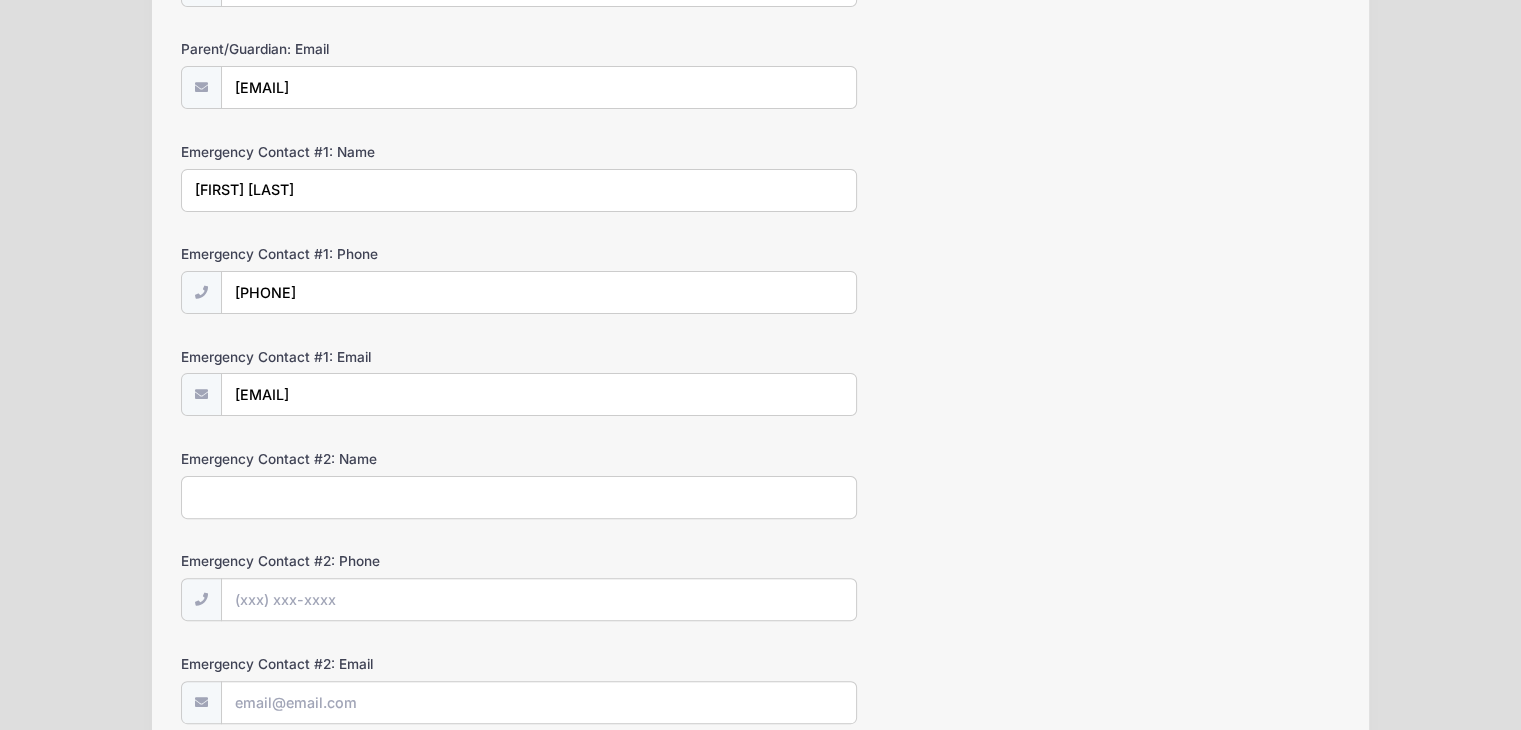 click on "Emergency Contact #2: Name" at bounding box center (519, 497) 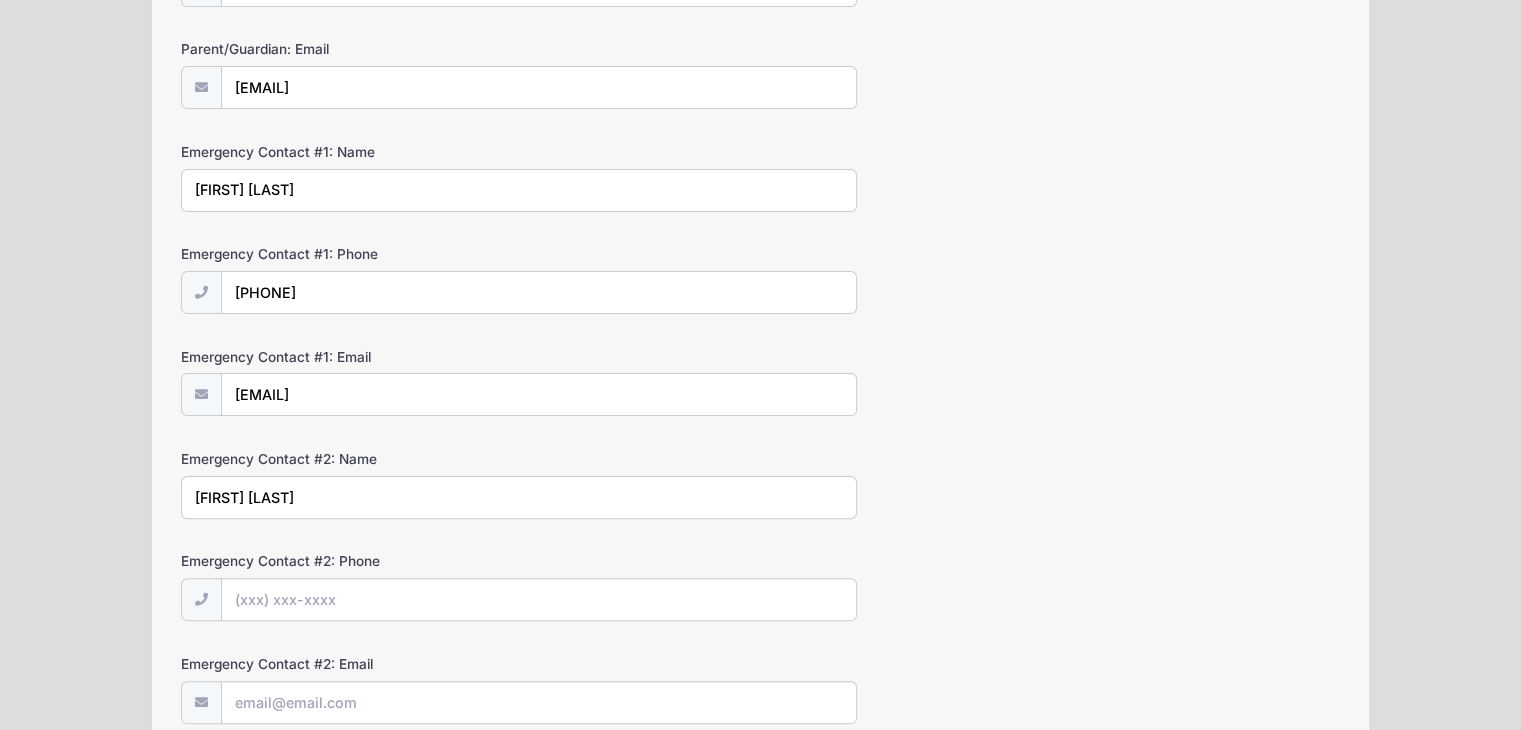 type on "[FIRST] [LAST]" 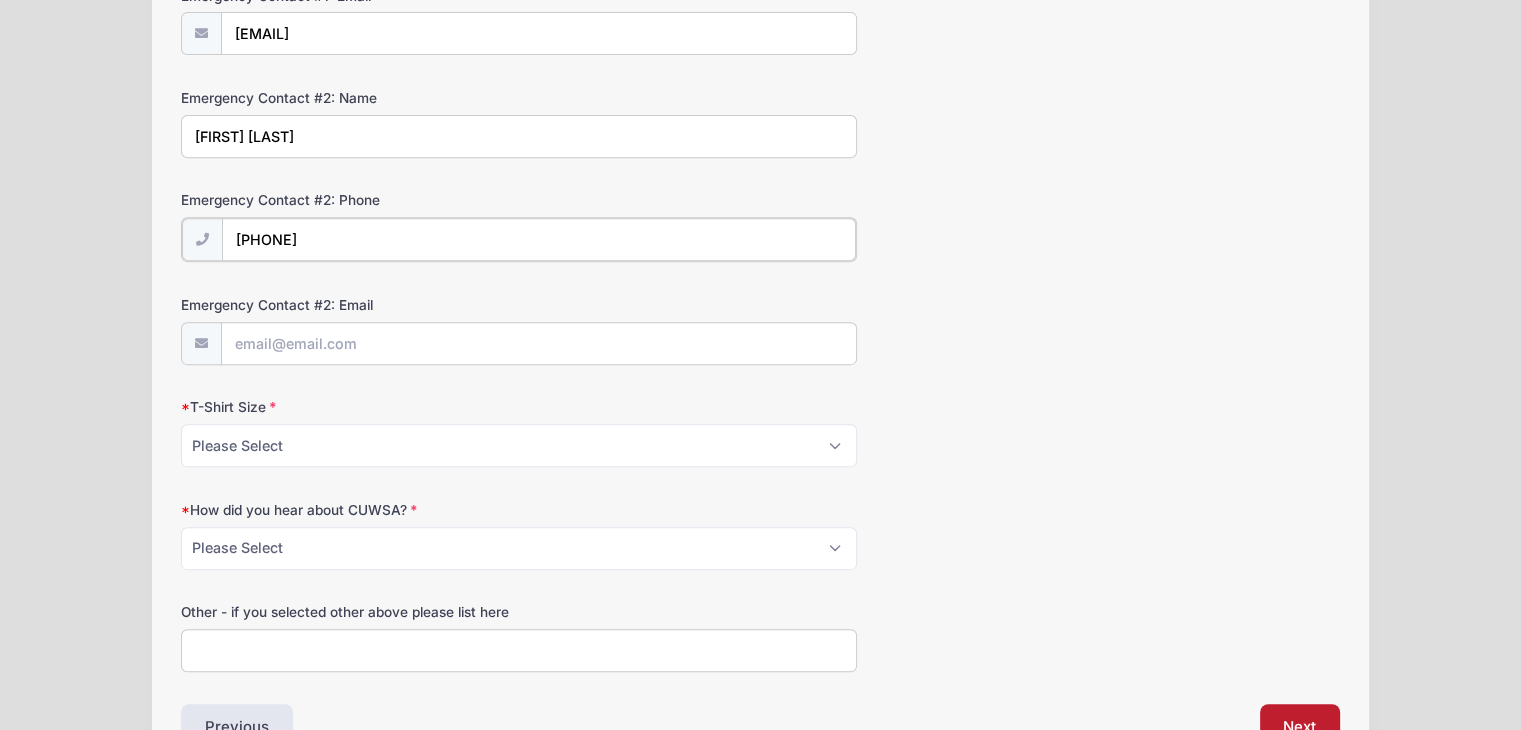 scroll, scrollTop: 920, scrollLeft: 0, axis: vertical 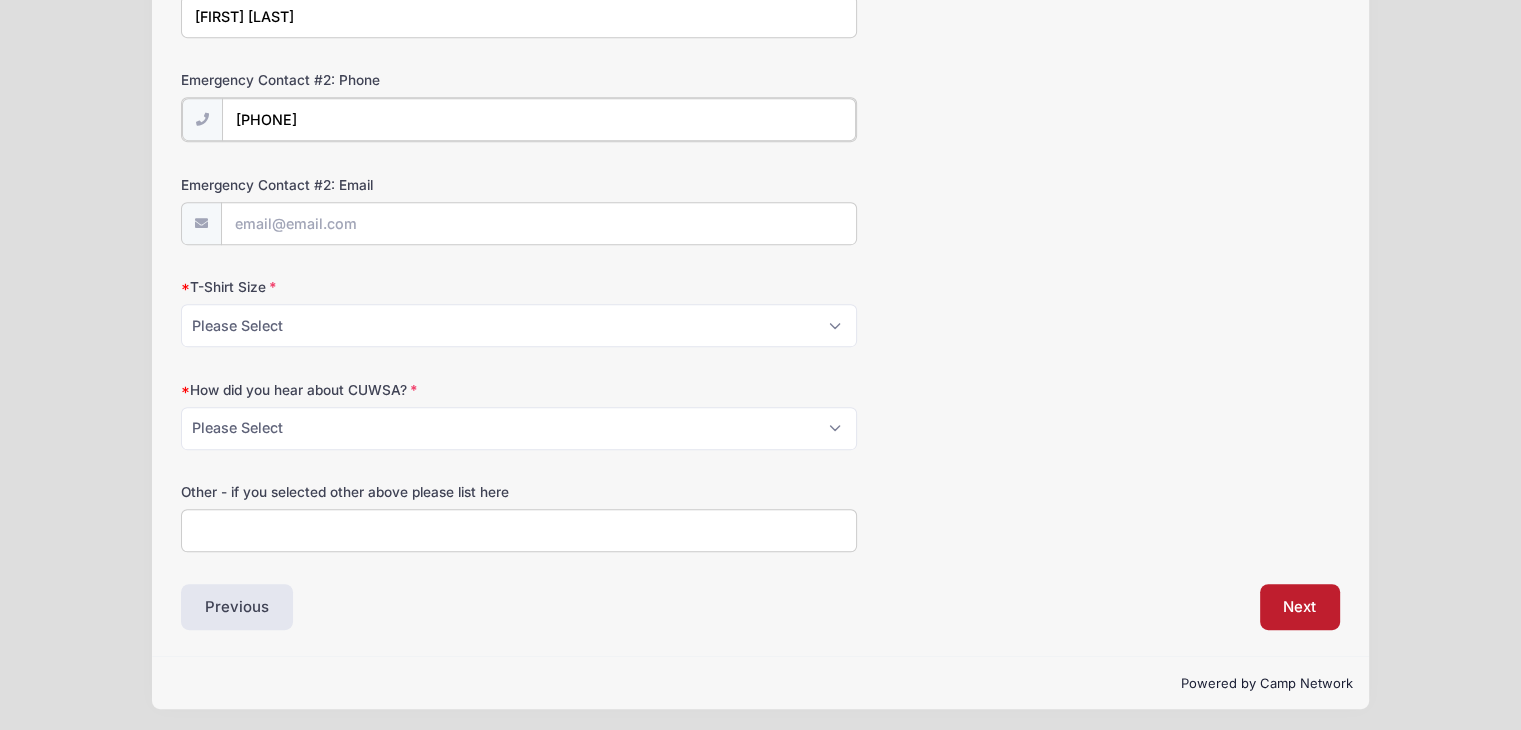type on "[PHONE]" 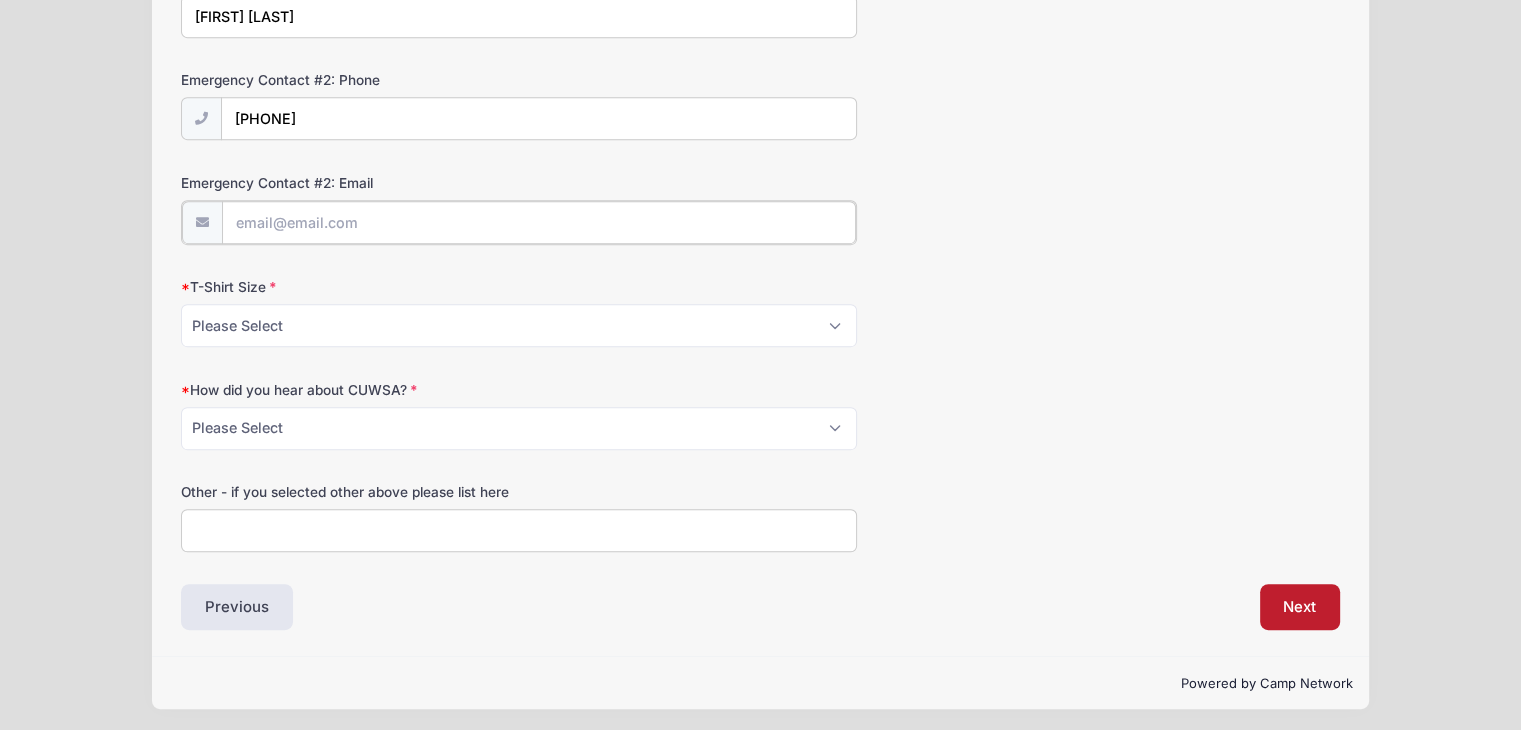 click on "Emergency Contact #2: Email" at bounding box center (539, 222) 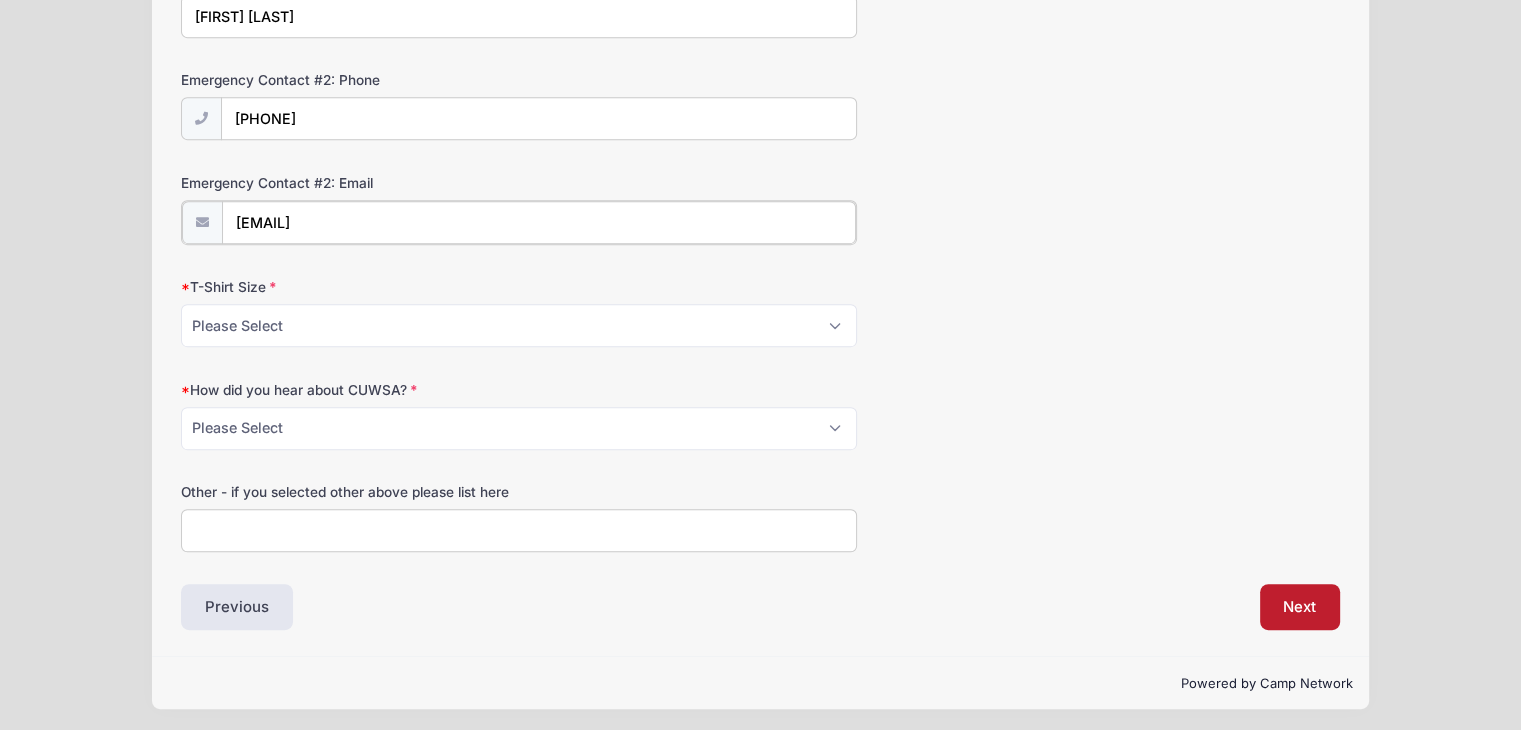 type on "[EMAIL]" 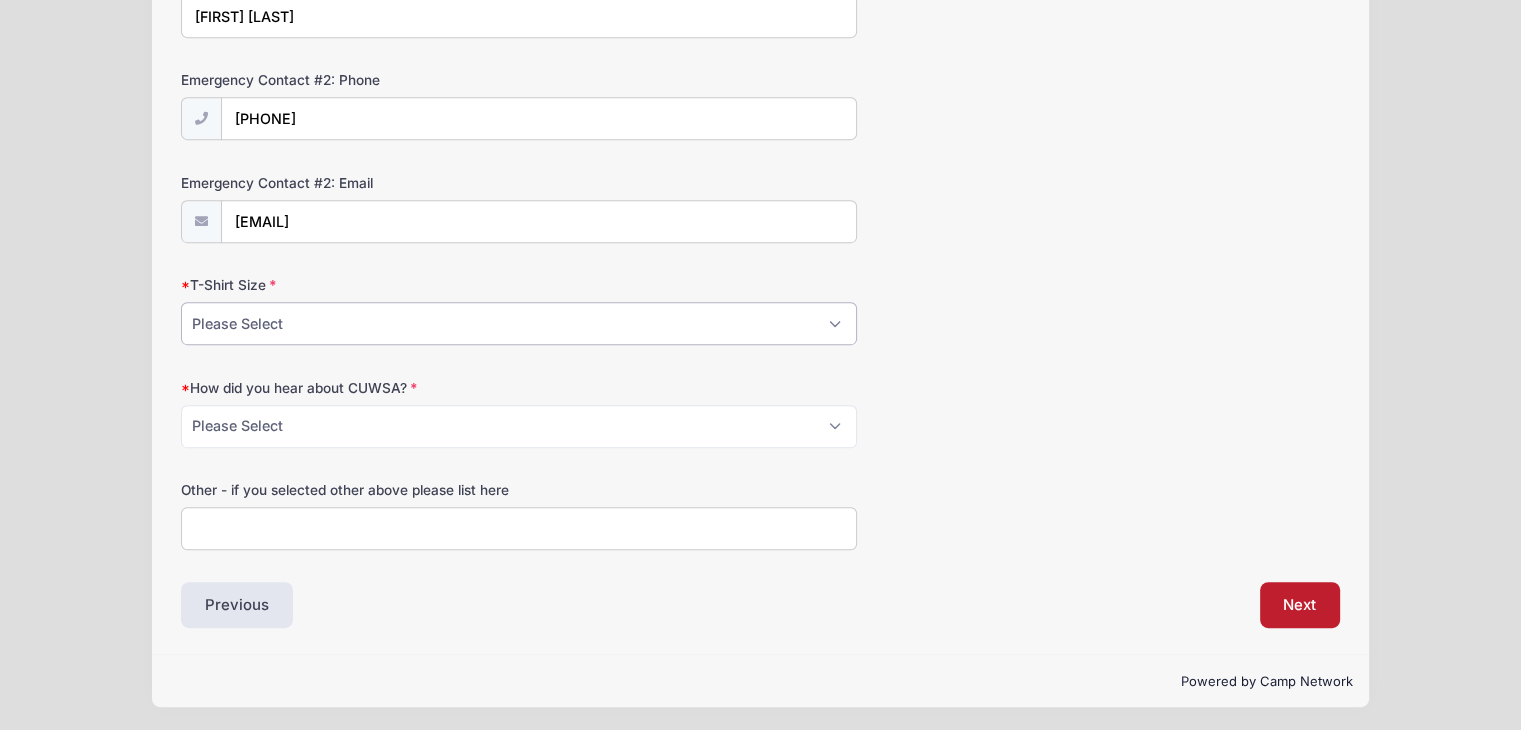 scroll, scrollTop: 918, scrollLeft: 0, axis: vertical 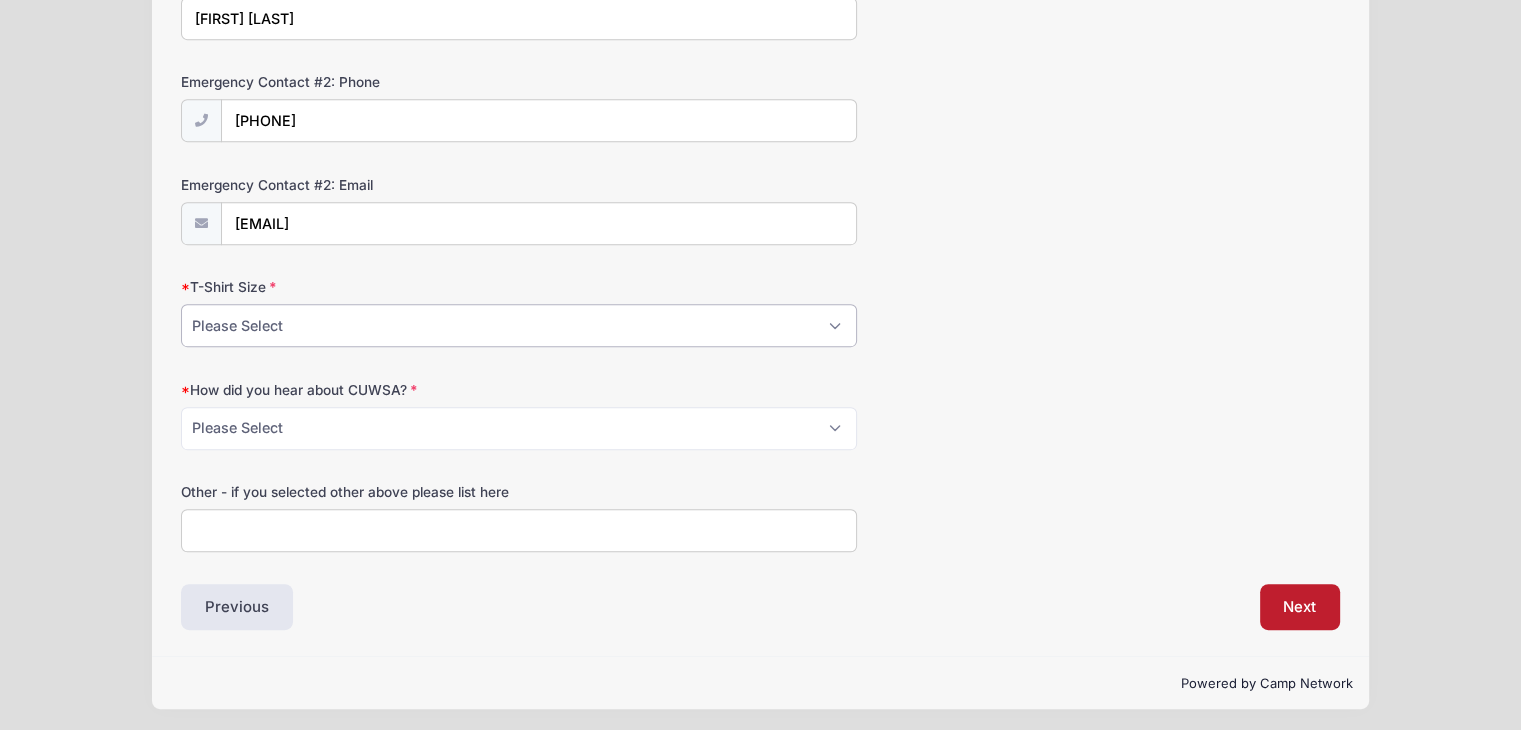 click on "Please Select [STATE_ABBR]
[STATE_ABBR]
[STATE_ABBR]
[STATE_ABBR]
[STATE_ABBR]" at bounding box center [519, 325] 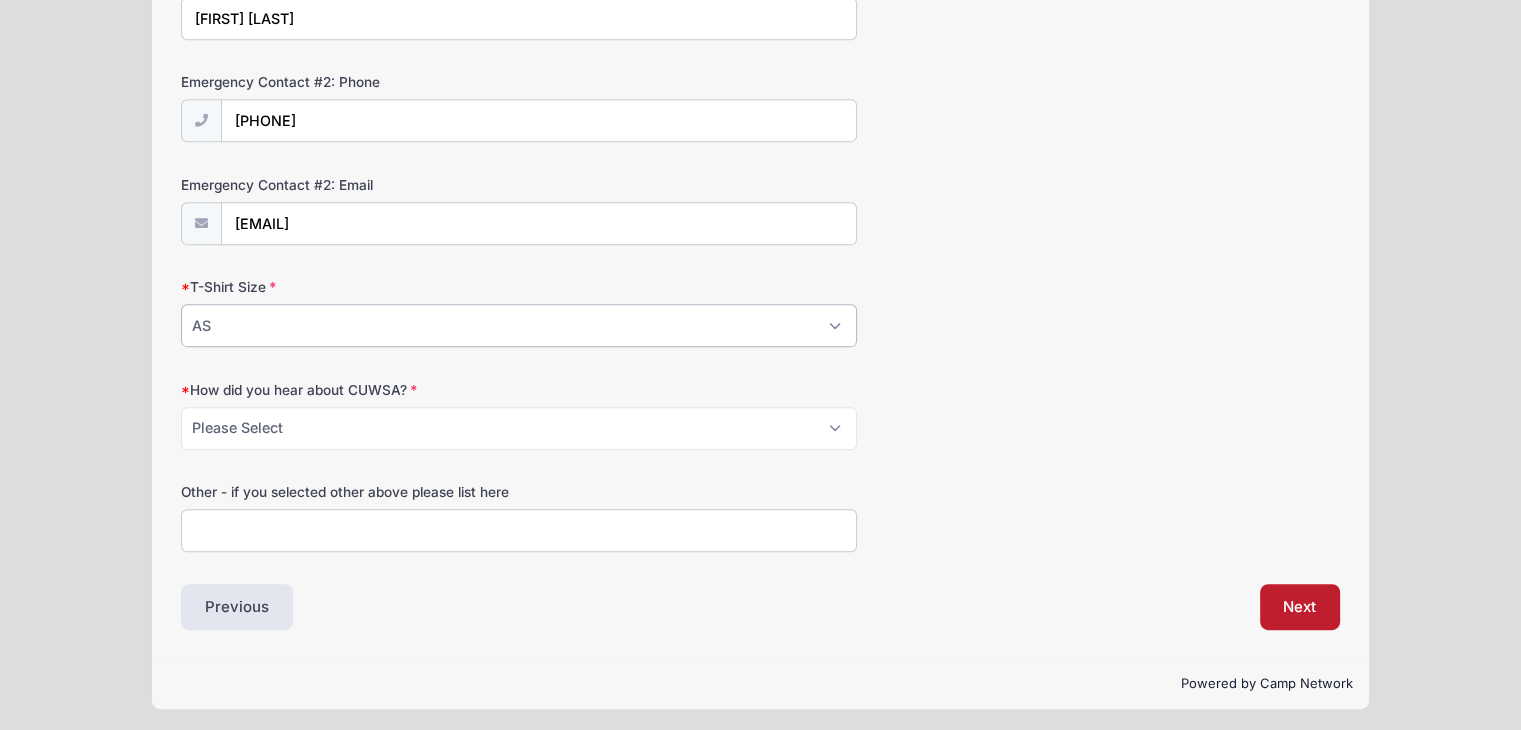 click on "Please Select [STATE_ABBR]
[STATE_ABBR]
[STATE_ABBR]
[STATE_ABBR]
[STATE_ABBR]" at bounding box center (519, 325) 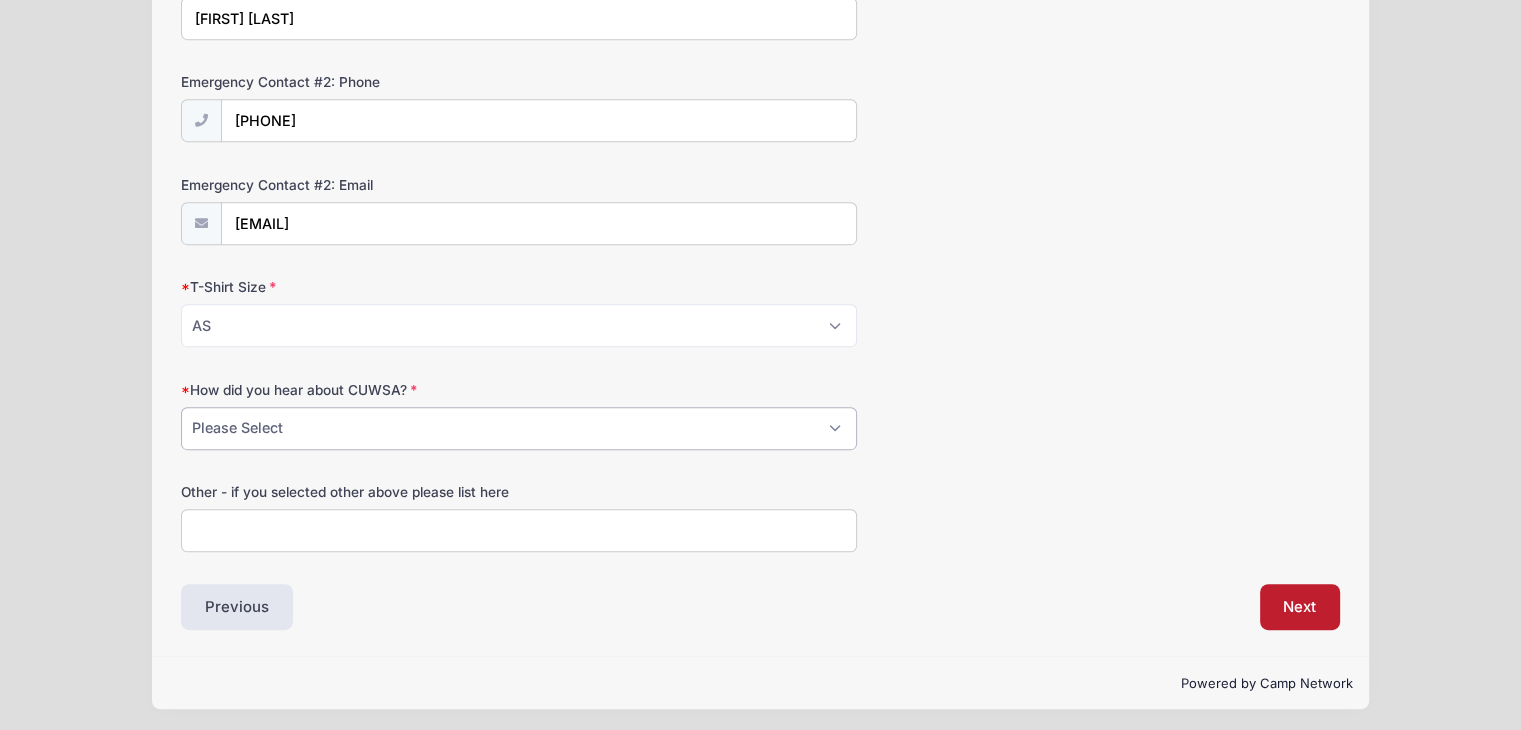 click on "Please Select Camp Brochure Received through Mail
Attended CUWSA in the Past
Coach/Teacher
Friend/Teammate
Facebook
Instagram
Mke Out-and-About.com
Lake Country Family Mom's Blog
Kids-Only Fun Website
Web Ad/Banner
Other" at bounding box center (519, 428) 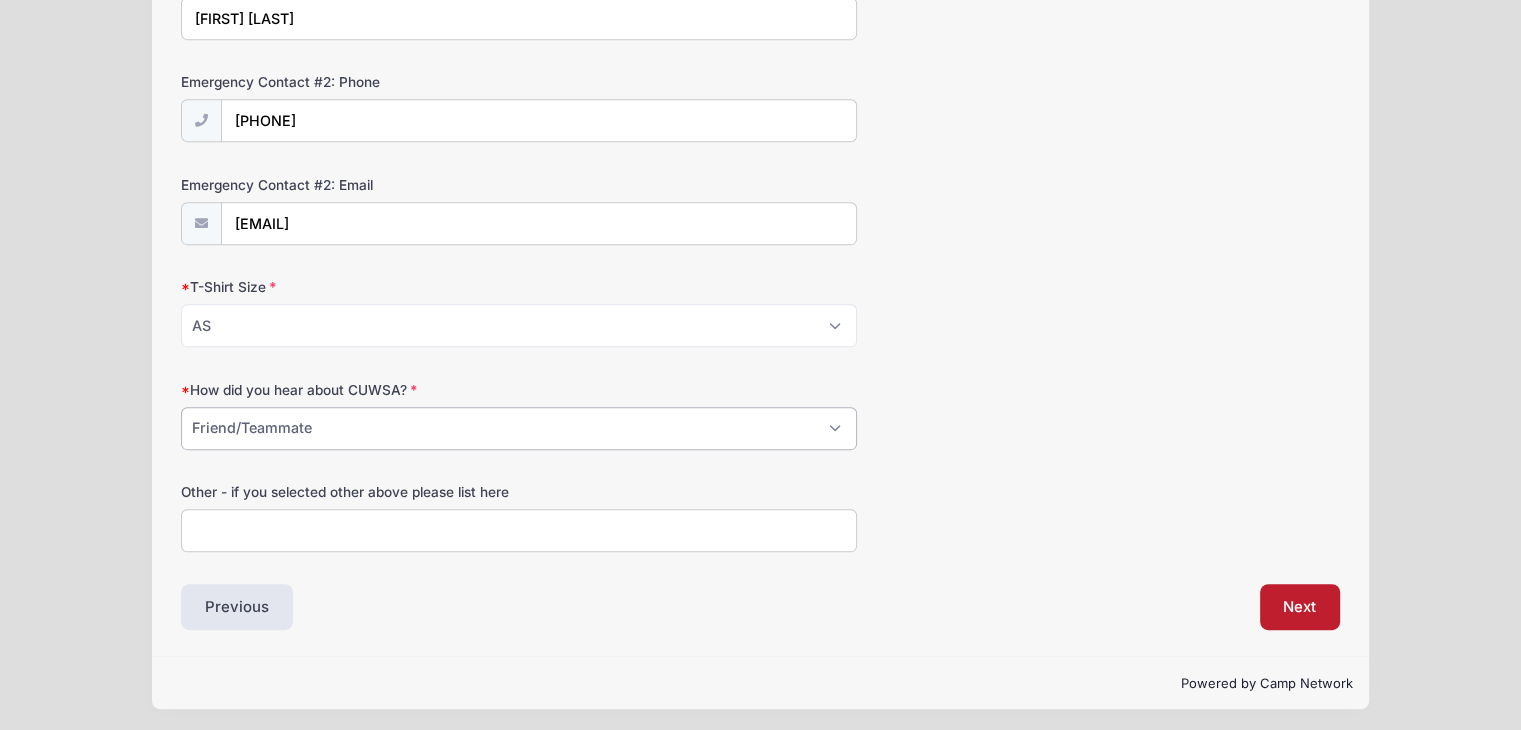 click on "Please Select Camp Brochure Received through Mail
Attended CUWSA in the Past
Coach/Teacher
Friend/Teammate
Facebook
Instagram
Mke Out-and-About.com
Lake Country Family Mom's Blog
Kids-Only Fun Website
Web Ad/Banner
Other" at bounding box center (519, 428) 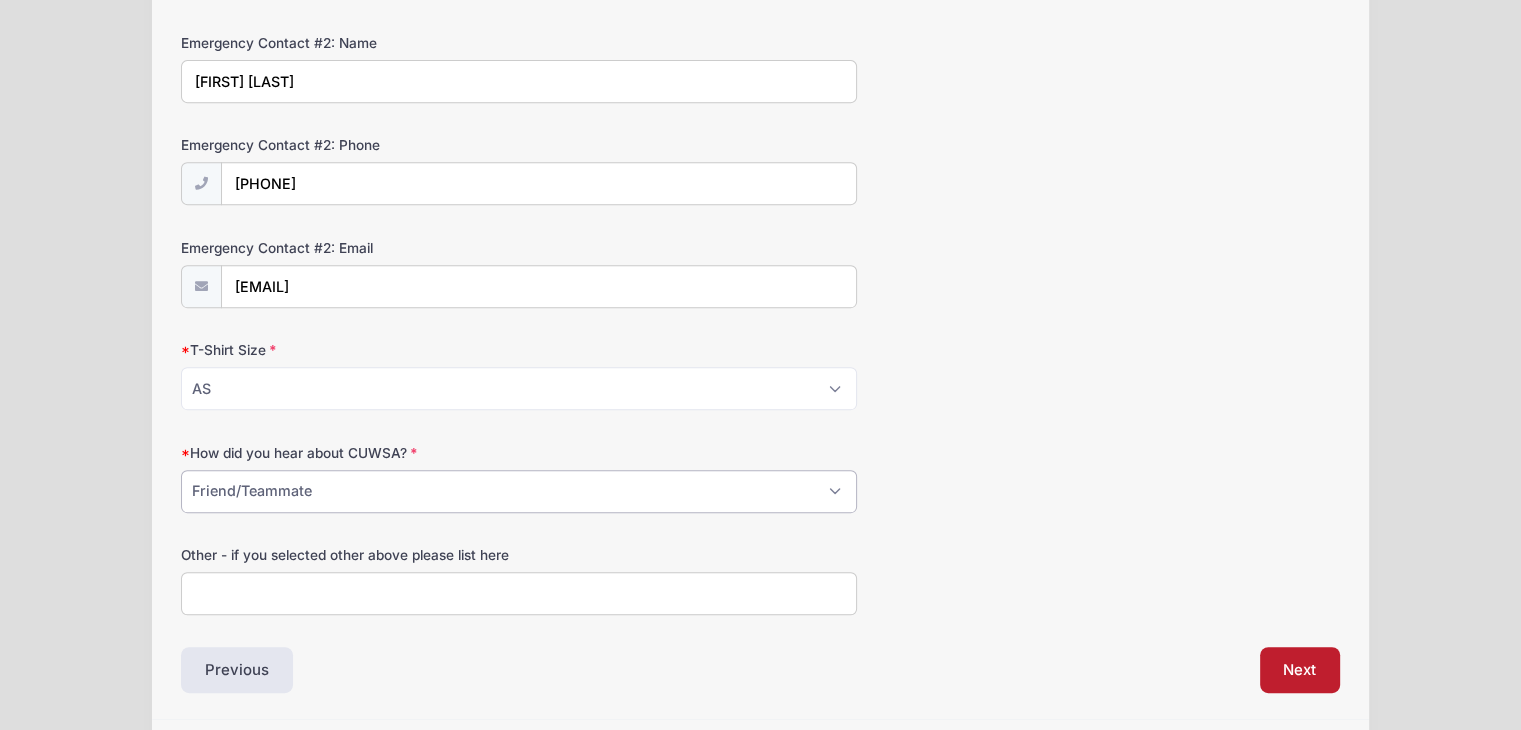 scroll, scrollTop: 854, scrollLeft: 0, axis: vertical 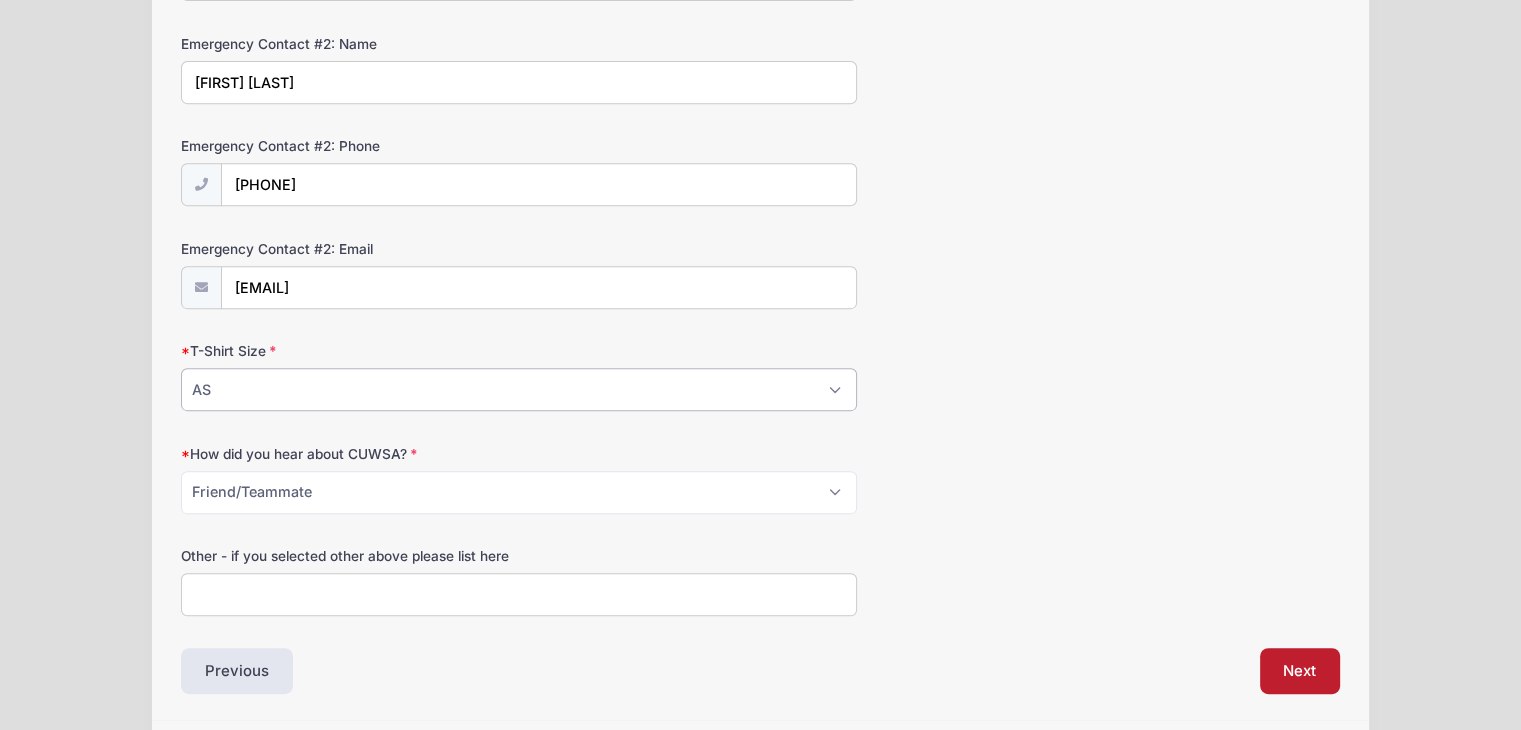 click on "Please Select [STATE_ABBR]
[STATE_ABBR]
[STATE_ABBR]
[STATE_ABBR]
[STATE_ABBR]" at bounding box center [519, 389] 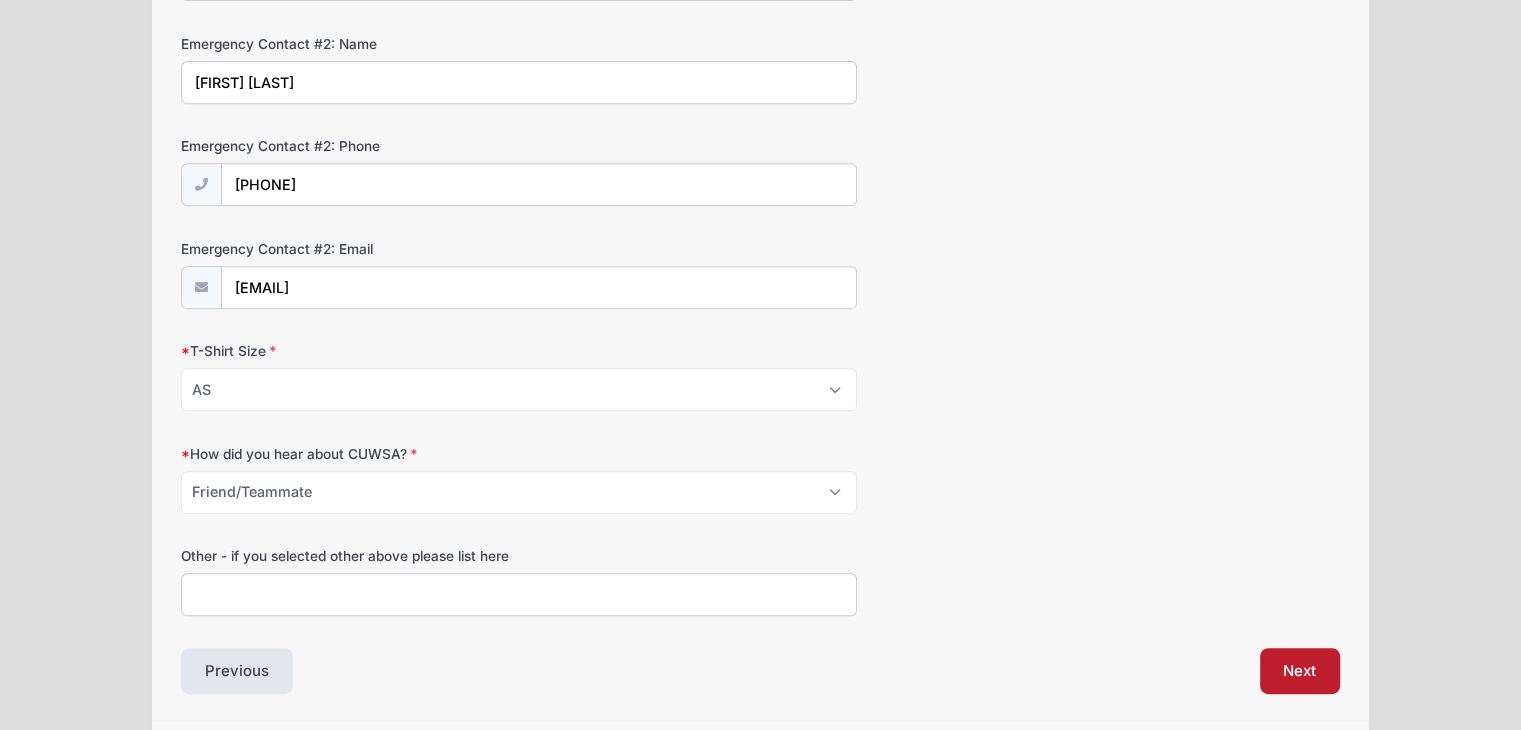click on "How did you hear about CUWSA?
Please Select Camp Brochure Received through Mail
Attended CUWSA in the Past
Coach/Teacher
Friend/Teammate
Facebook
Instagram
Mke Out-and-About.com
Lake Country Family Mom's Blog
Kids-Only Fun Website
Web Ad/Banner
Other" at bounding box center [760, 479] 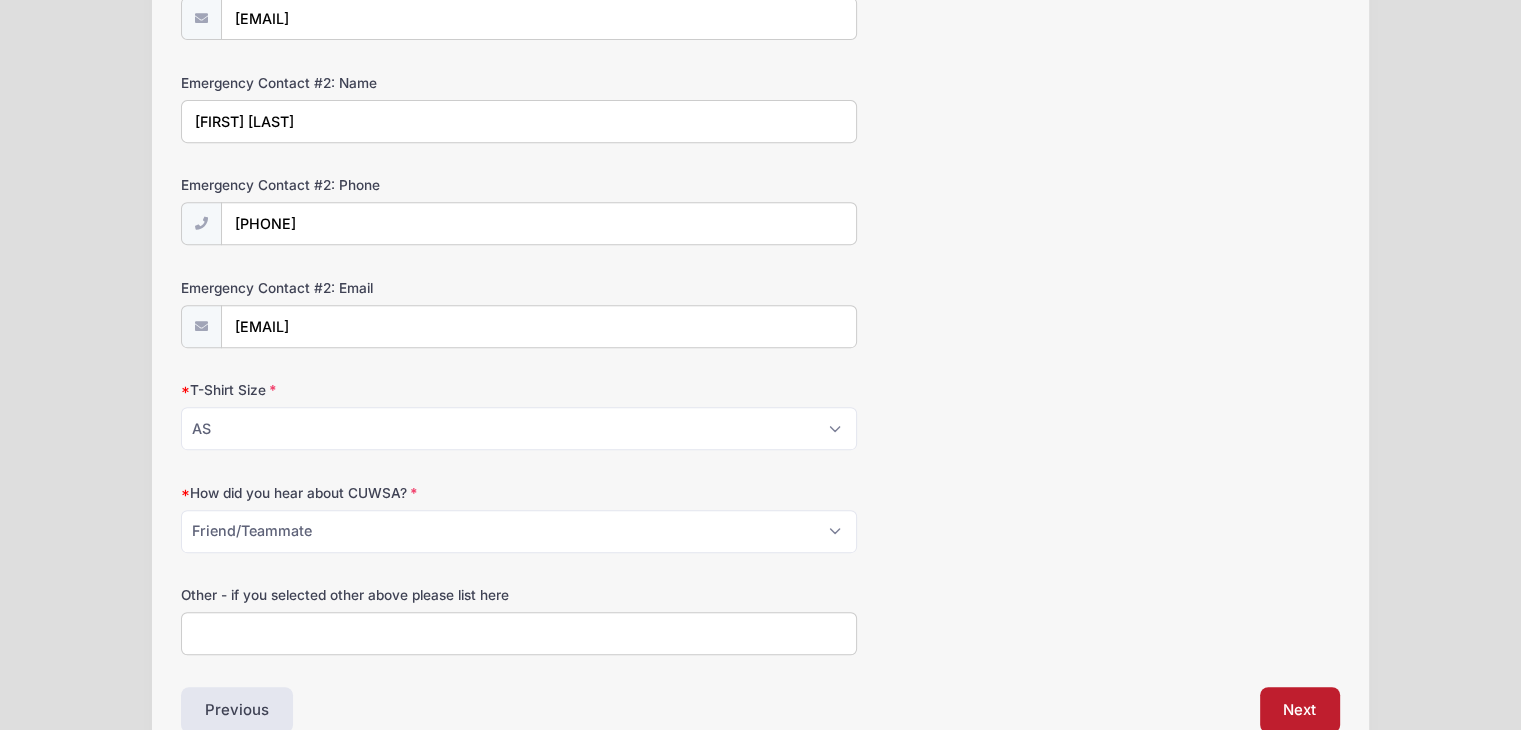 scroll, scrollTop: 918, scrollLeft: 0, axis: vertical 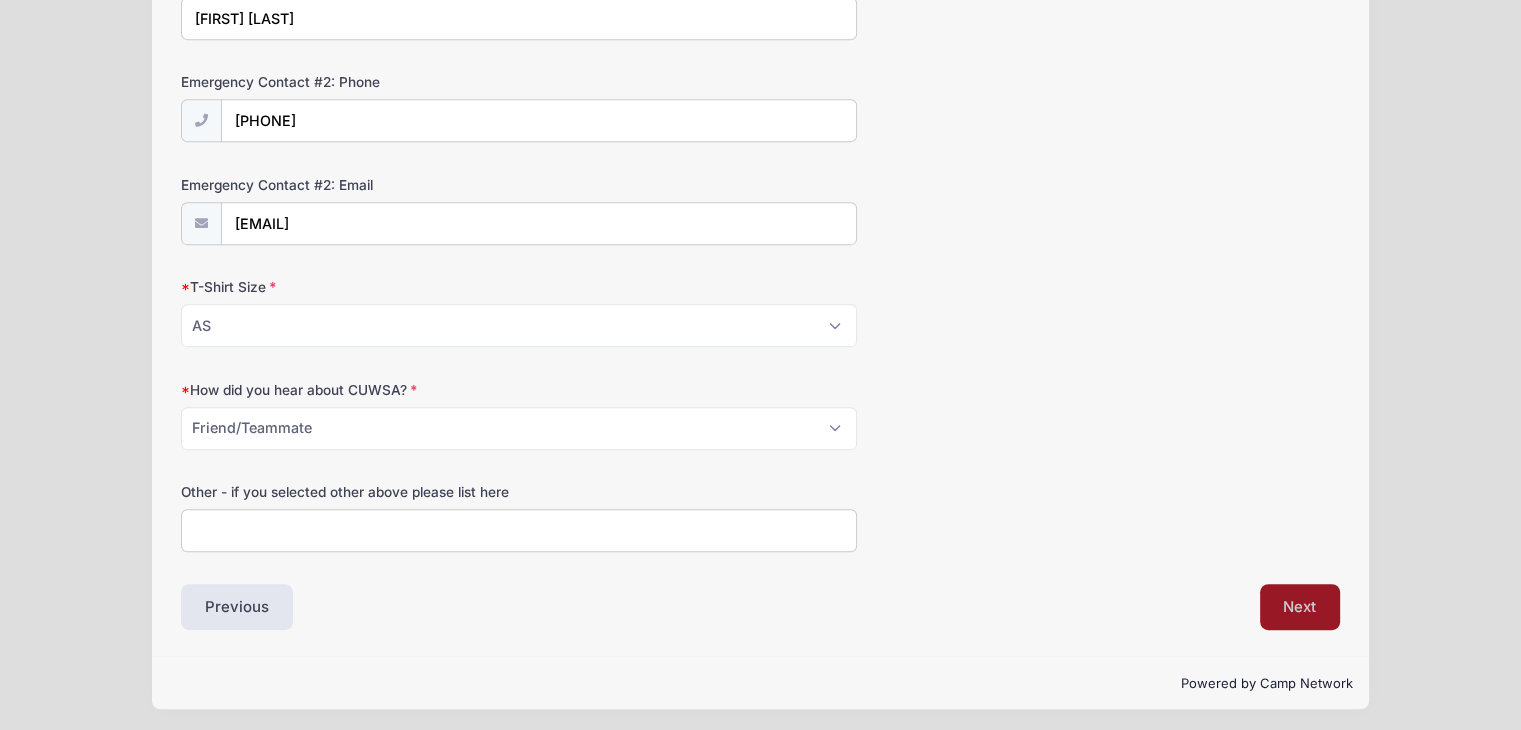 click on "Next" at bounding box center (1300, 607) 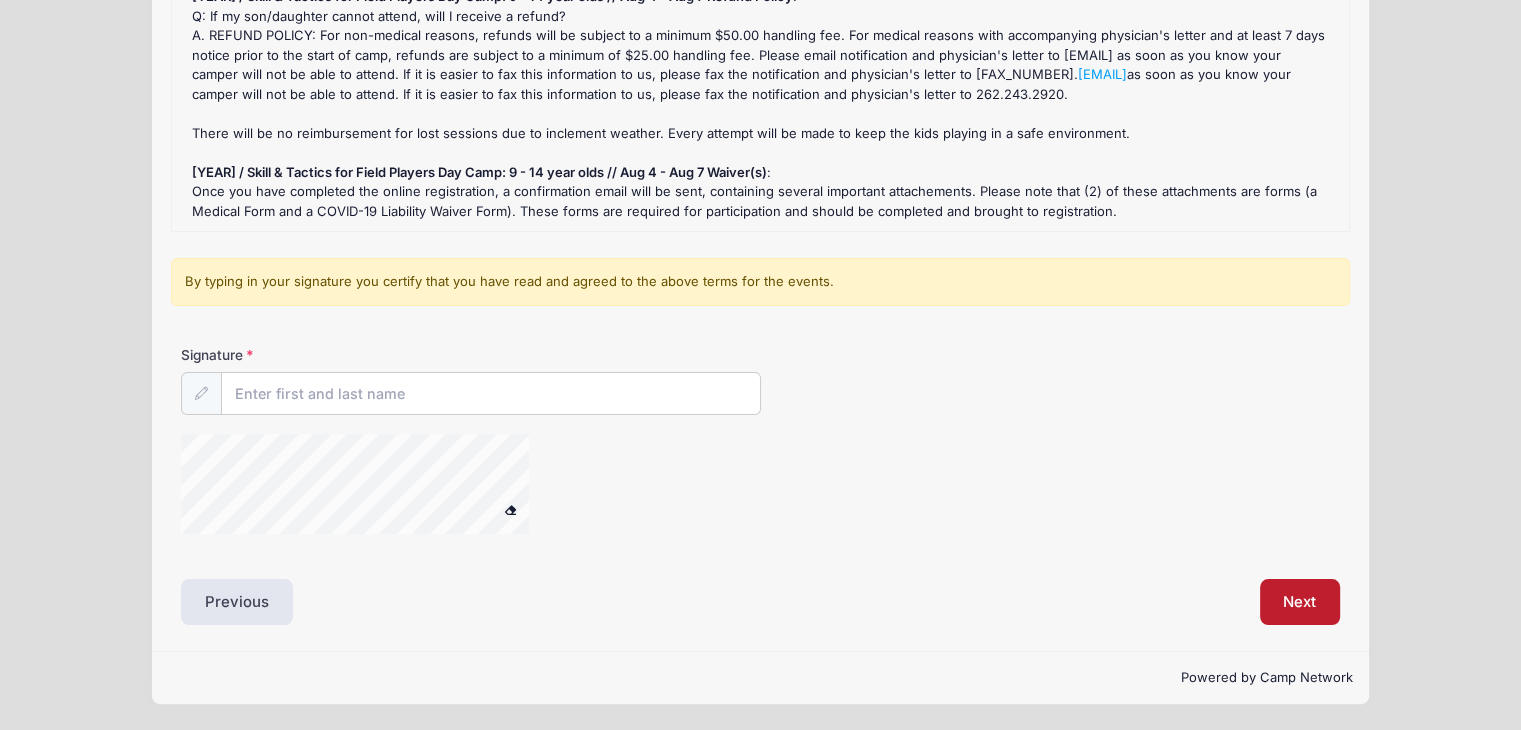 scroll, scrollTop: 144, scrollLeft: 0, axis: vertical 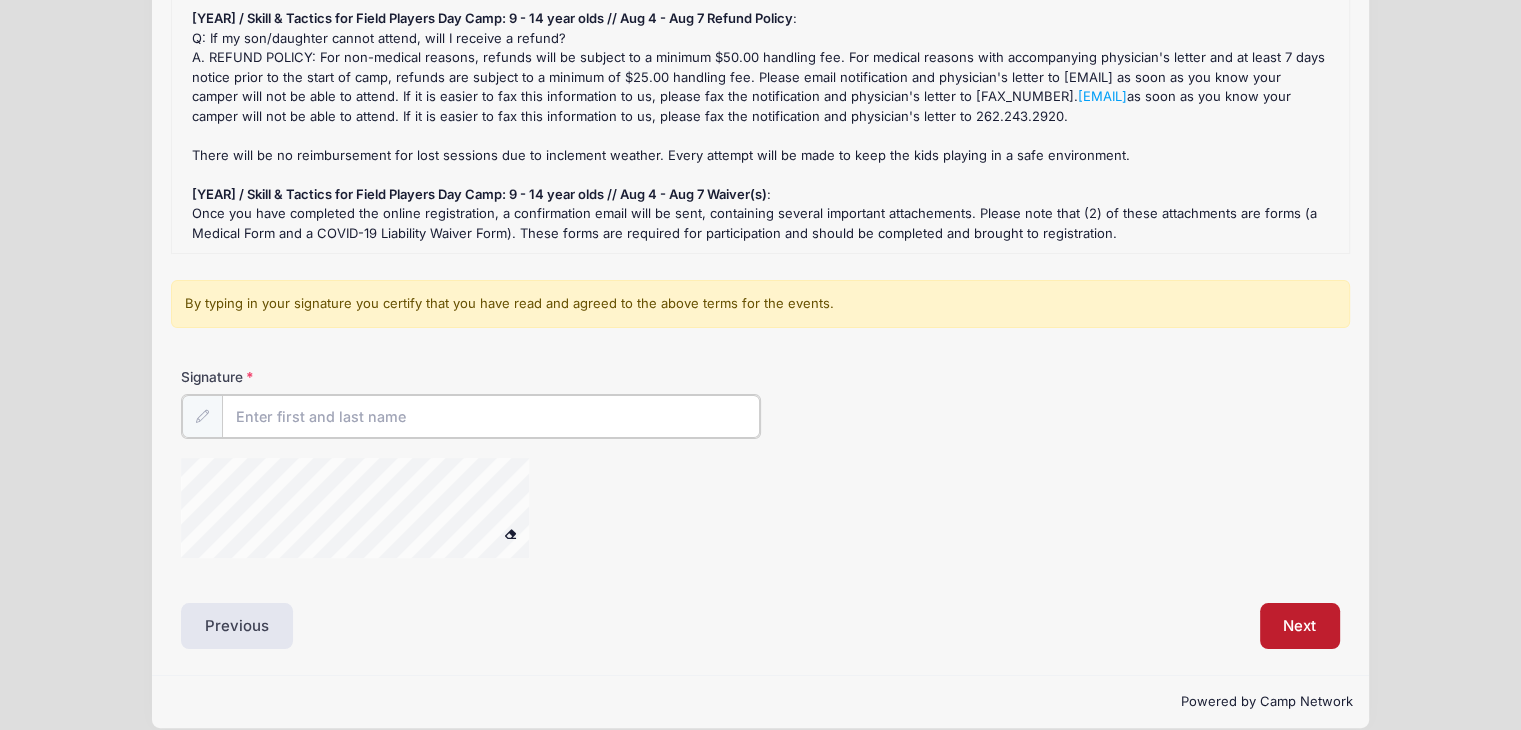 click on "Signature" at bounding box center [491, 416] 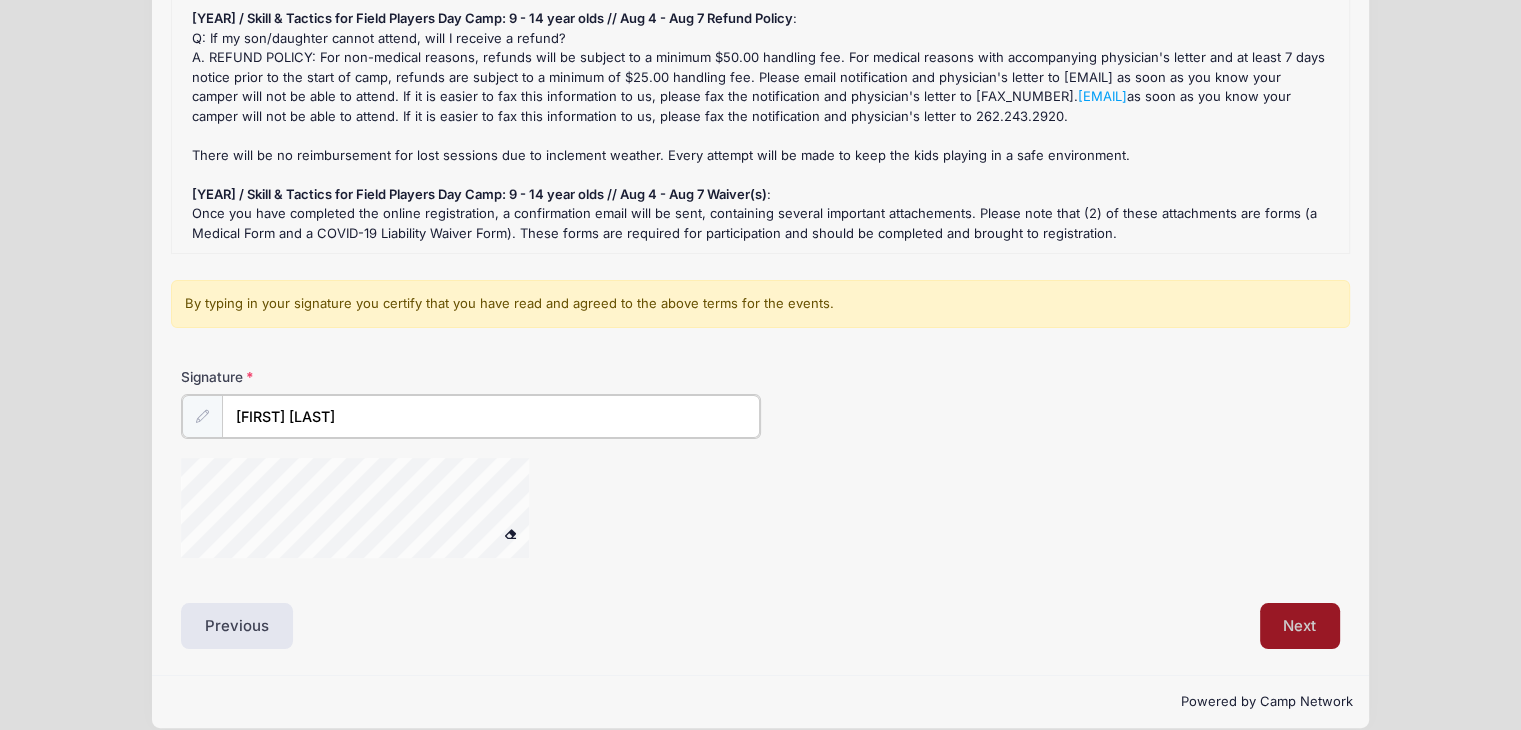 type on "[FIRST] [LAST]" 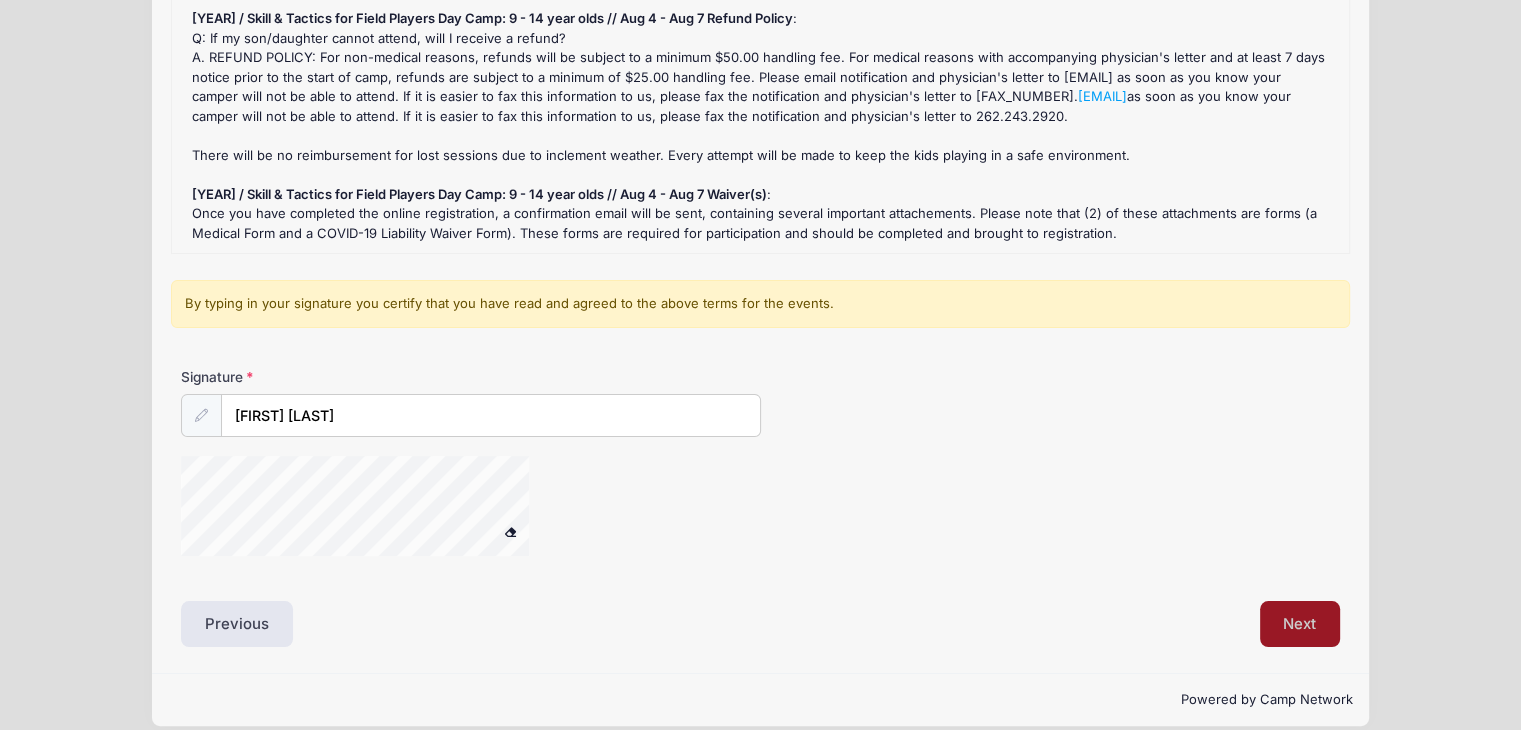 click on "Next" at bounding box center (1300, 624) 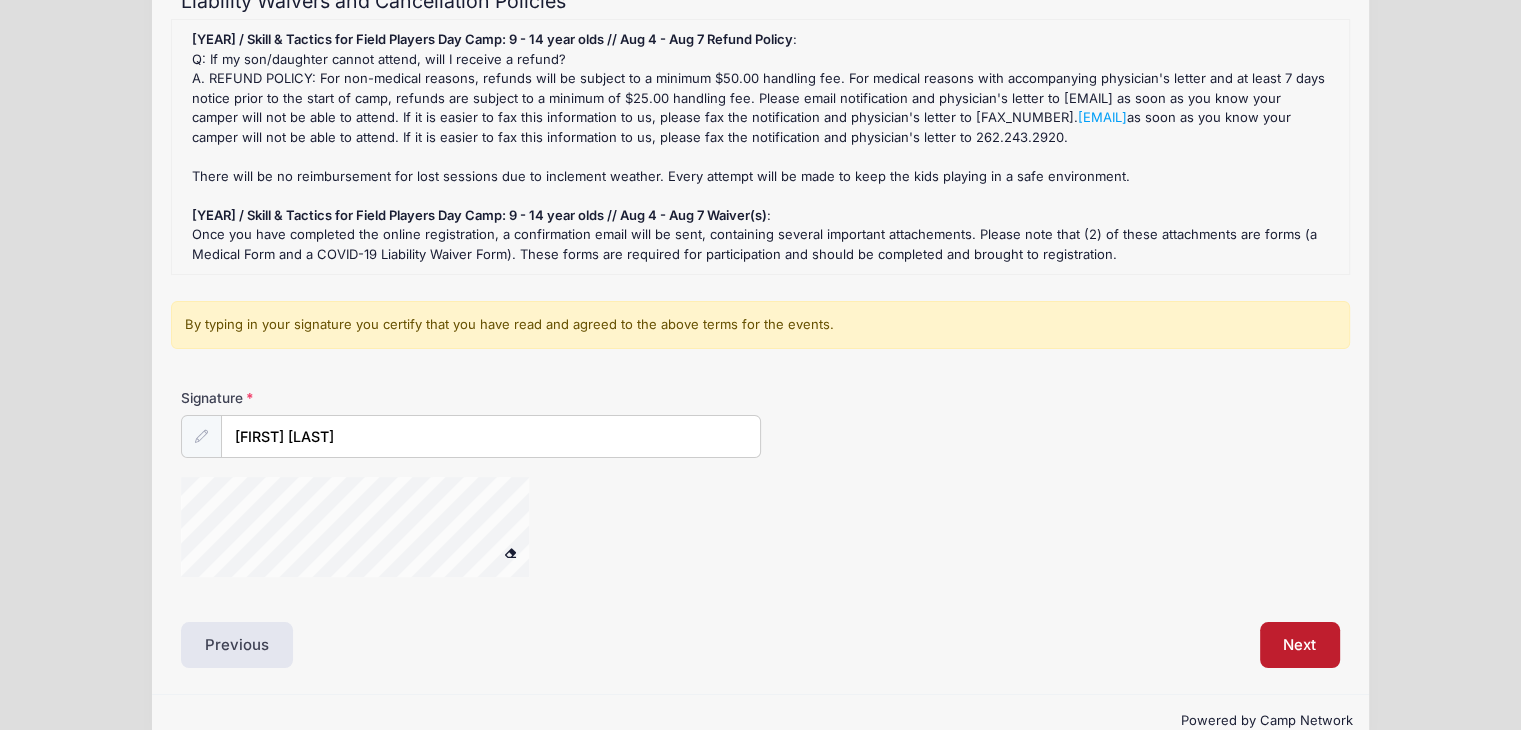scroll, scrollTop: 261, scrollLeft: 0, axis: vertical 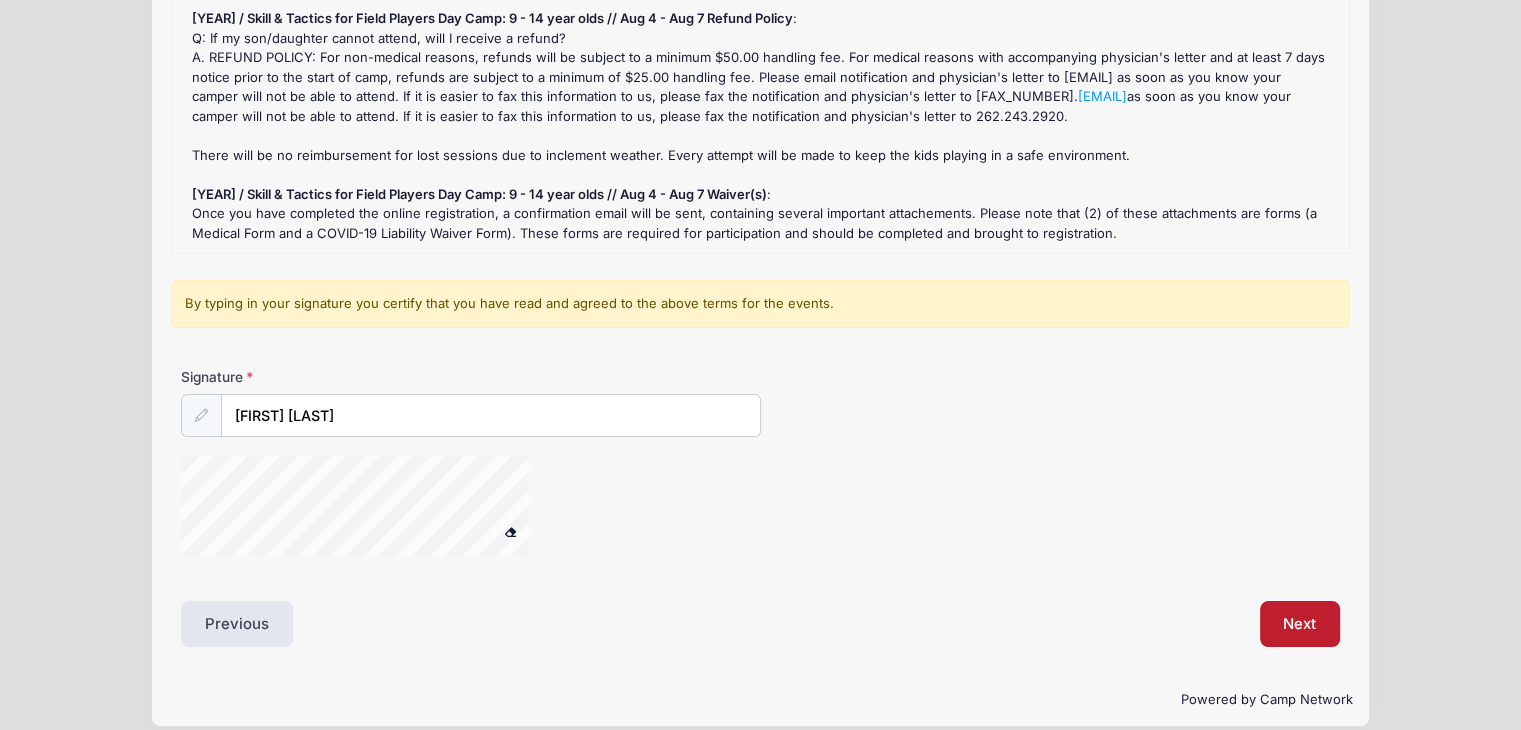 click at bounding box center [510, 531] 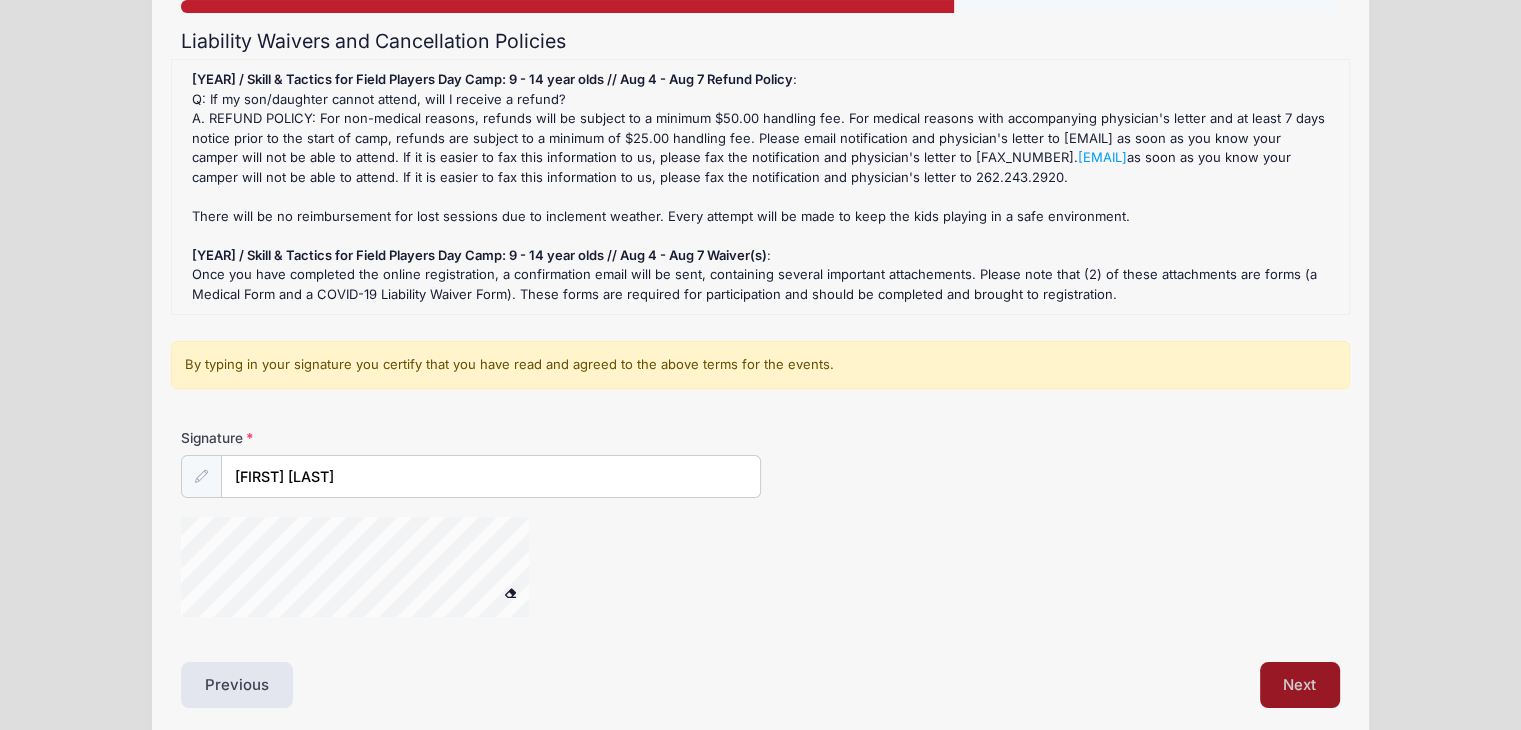 click on "Next" at bounding box center (1300, 685) 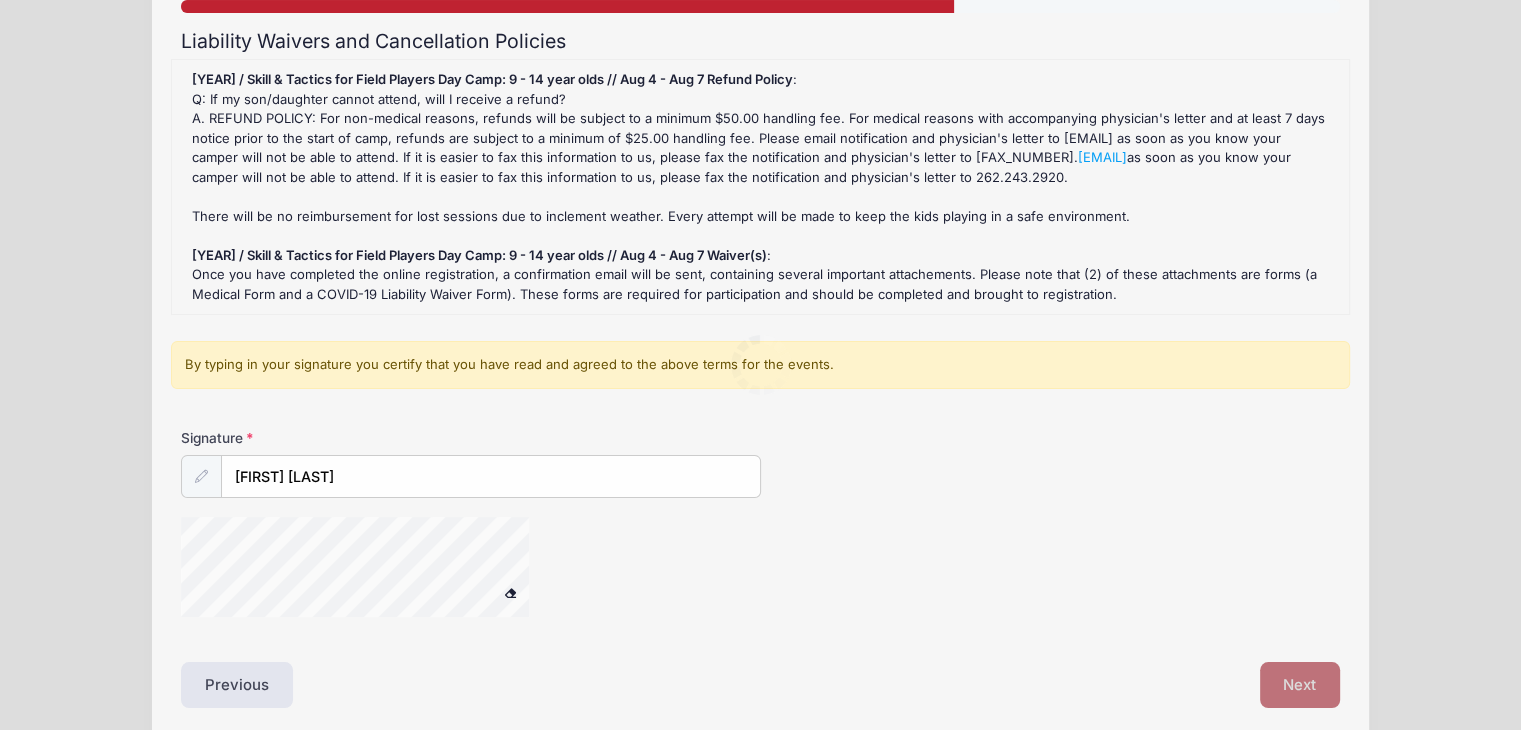 scroll, scrollTop: 0, scrollLeft: 0, axis: both 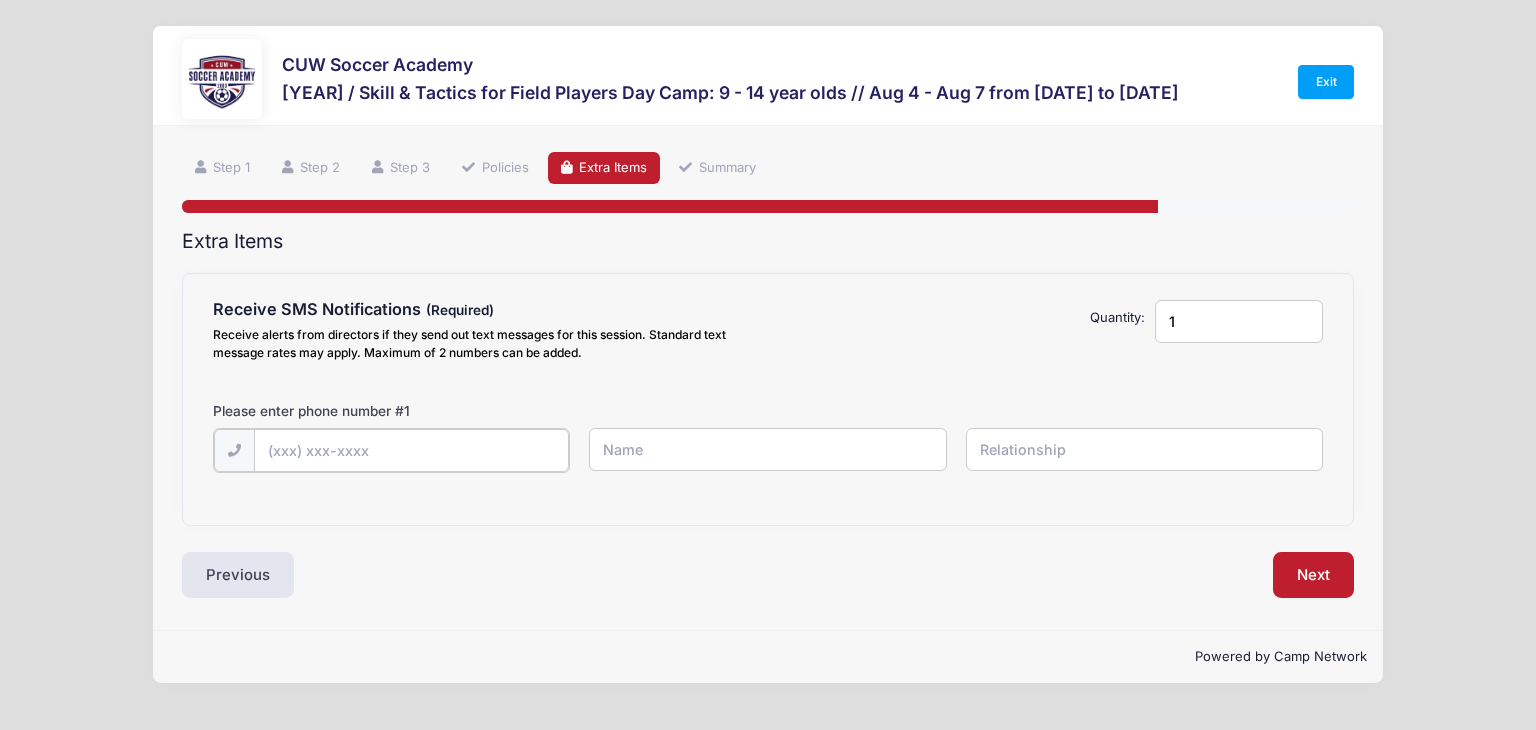 click at bounding box center (0, 0) 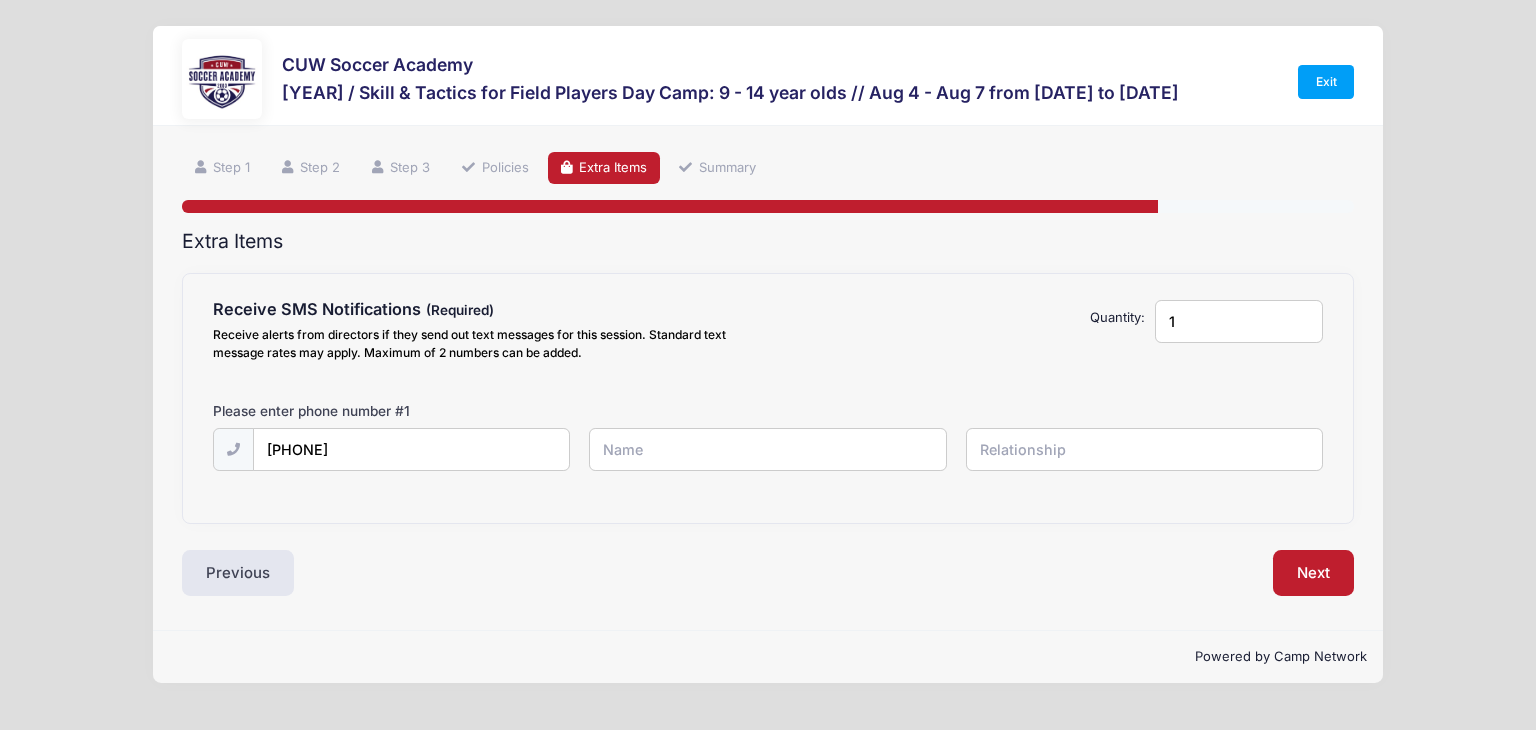type on "[FIRST] [LAST]" 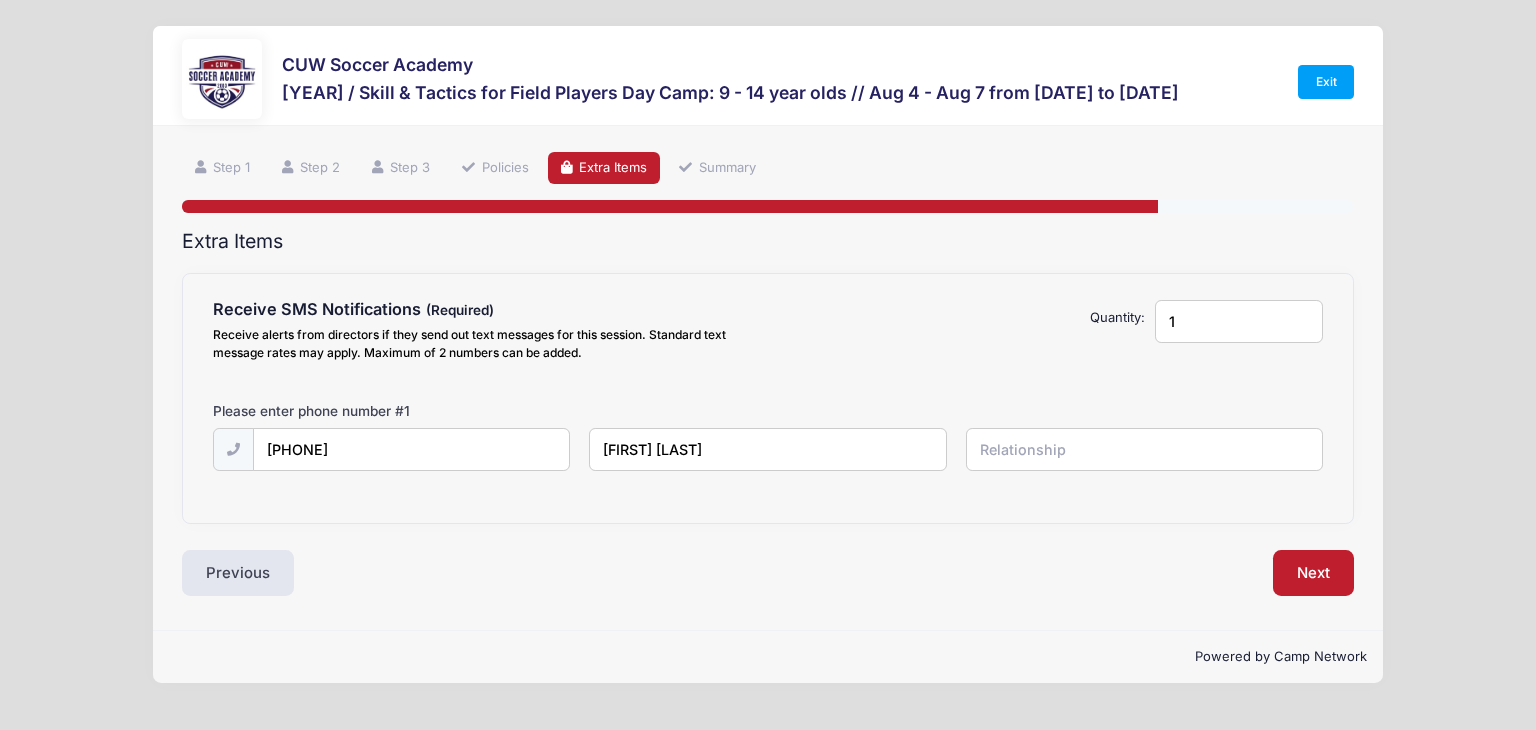 click at bounding box center [0, 0] 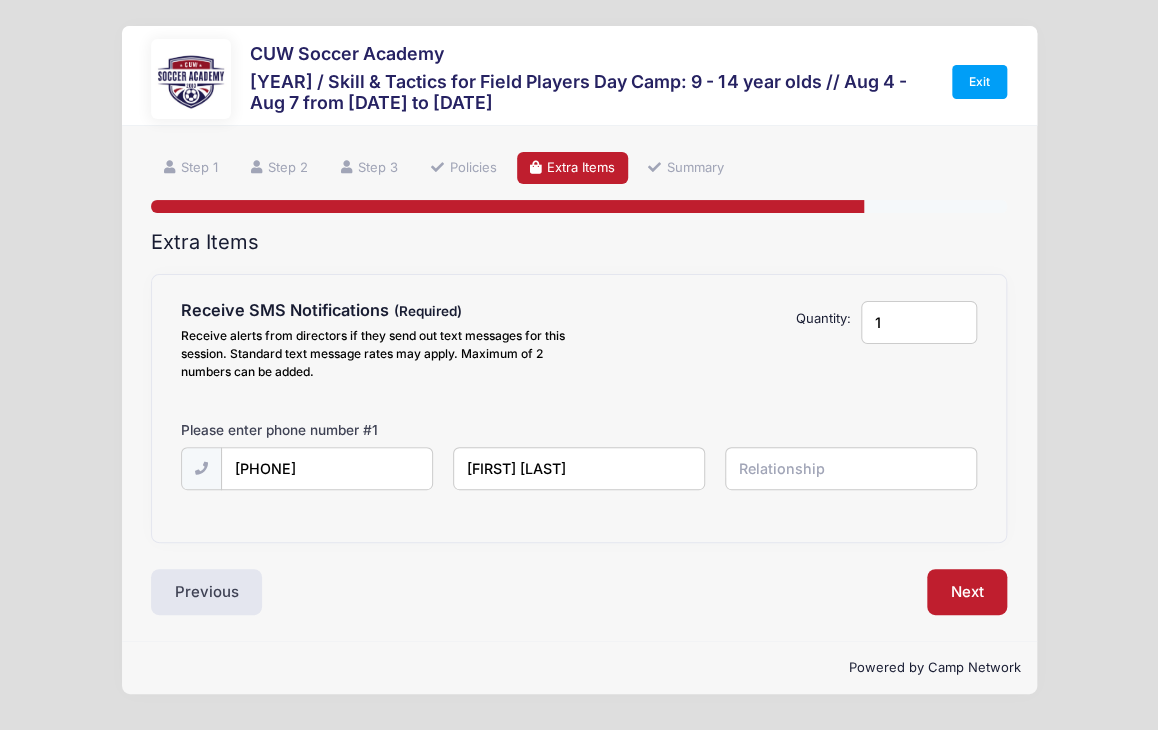 click at bounding box center (0, 0) 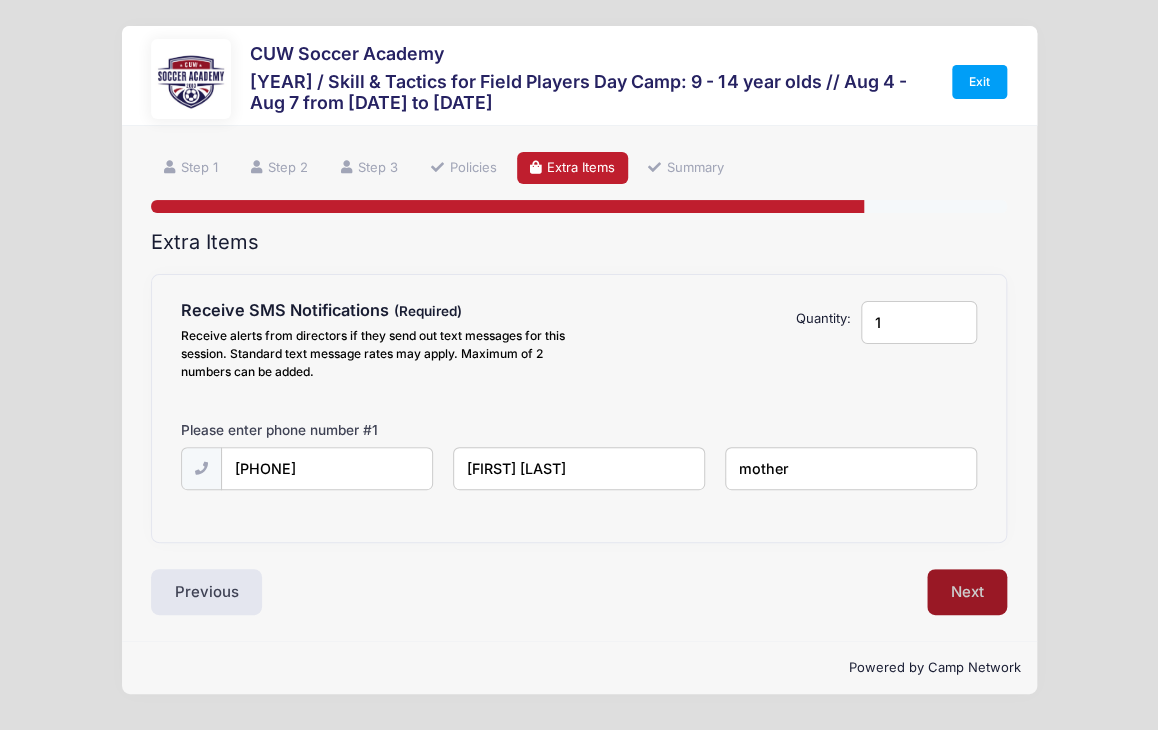 type on "mother" 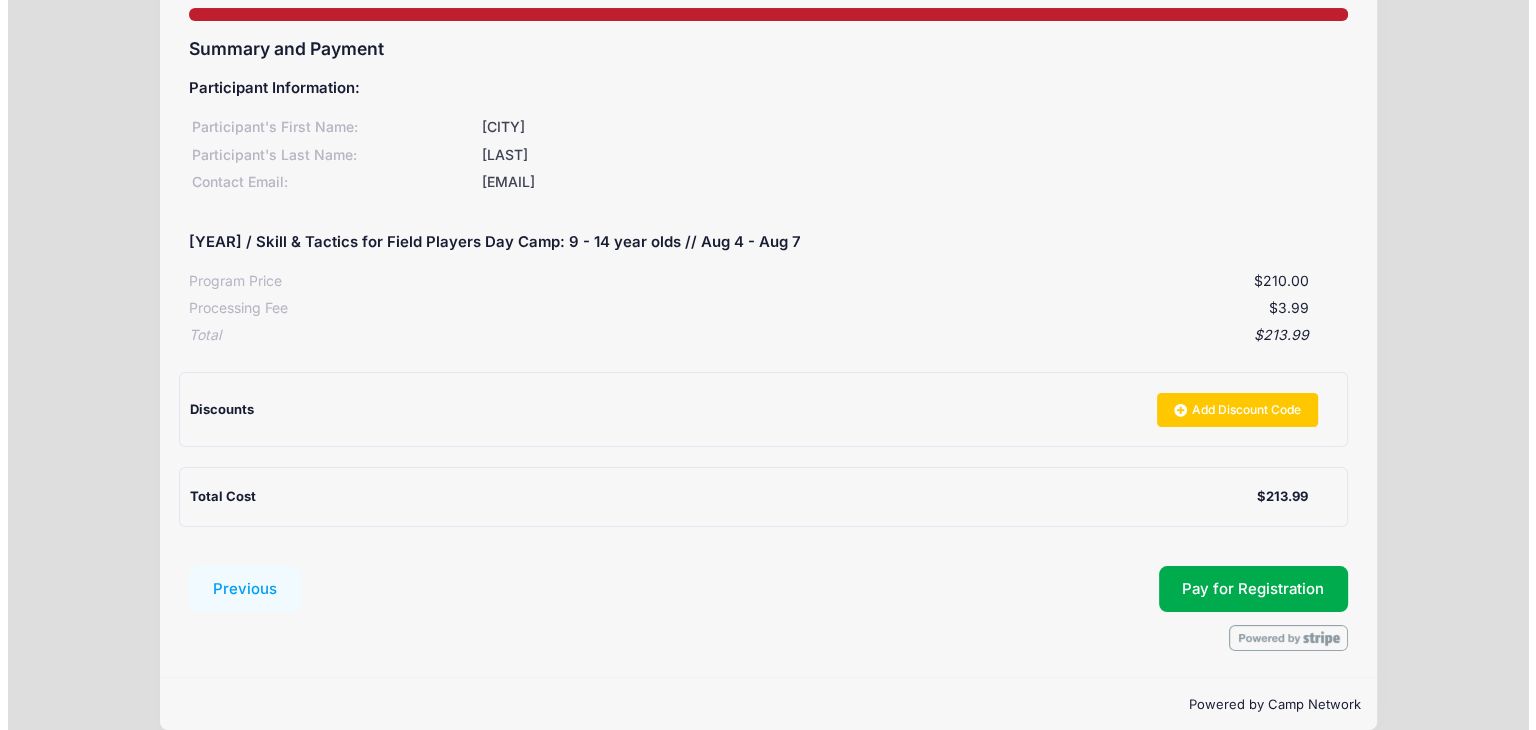 scroll, scrollTop: 217, scrollLeft: 0, axis: vertical 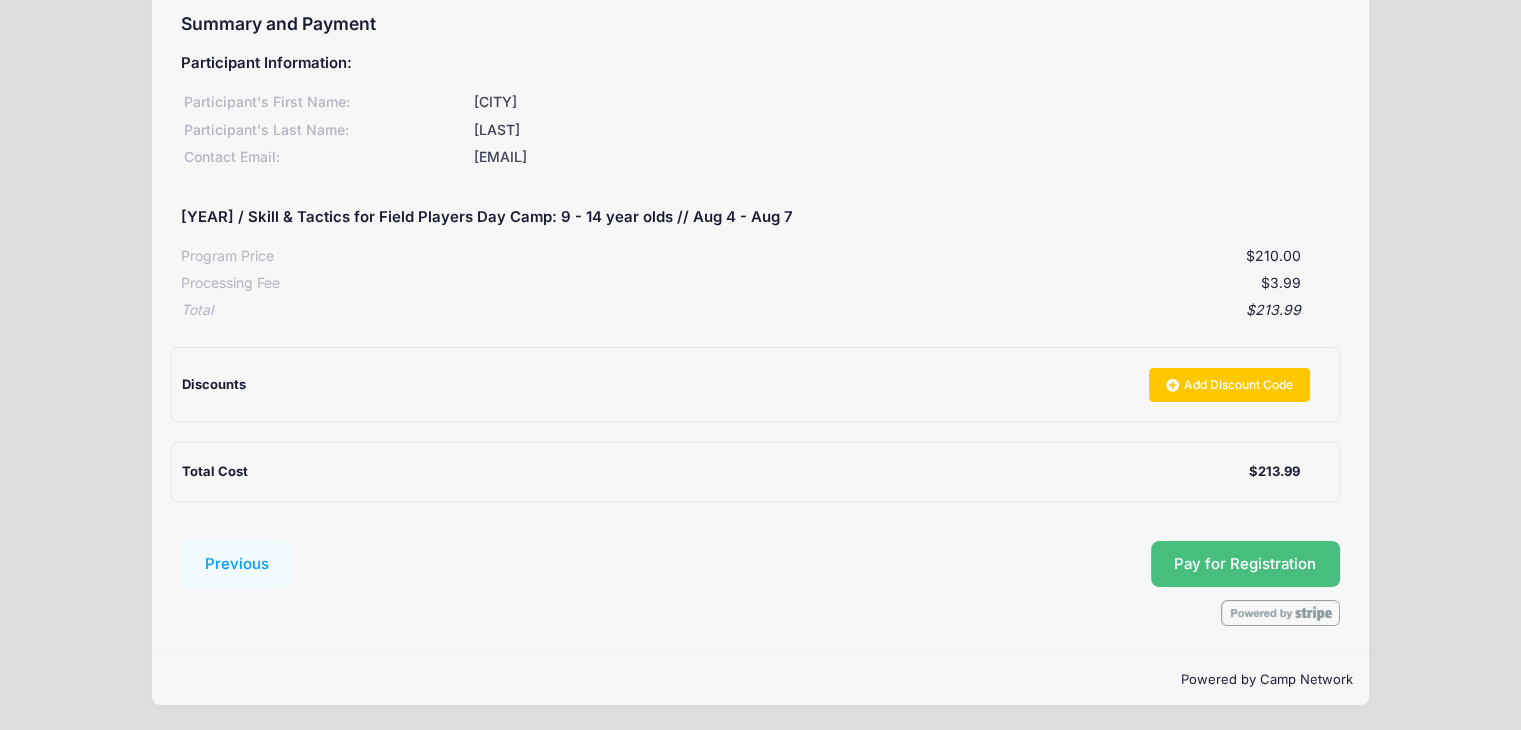 click on "Pay for Registration" at bounding box center (1245, 564) 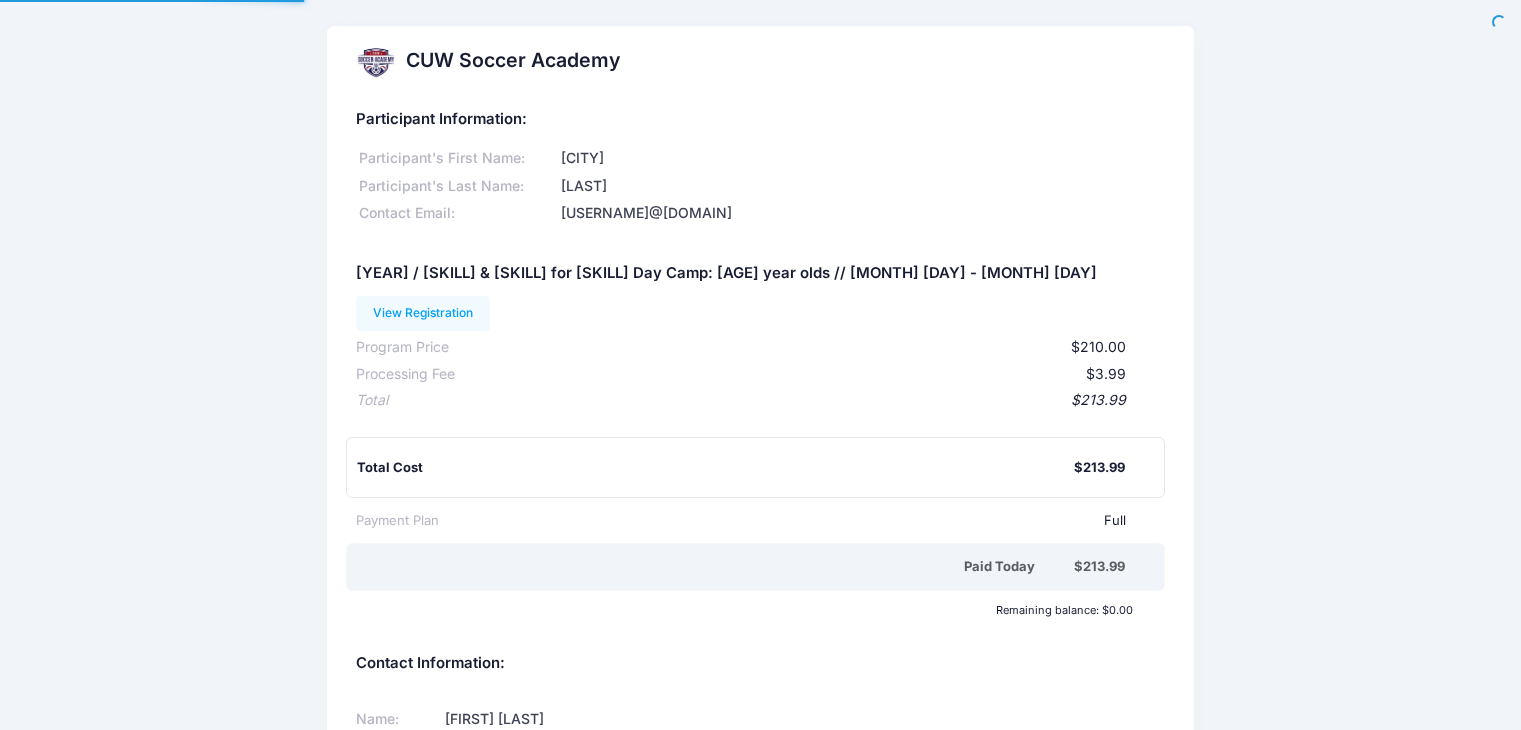 scroll, scrollTop: 0, scrollLeft: 0, axis: both 